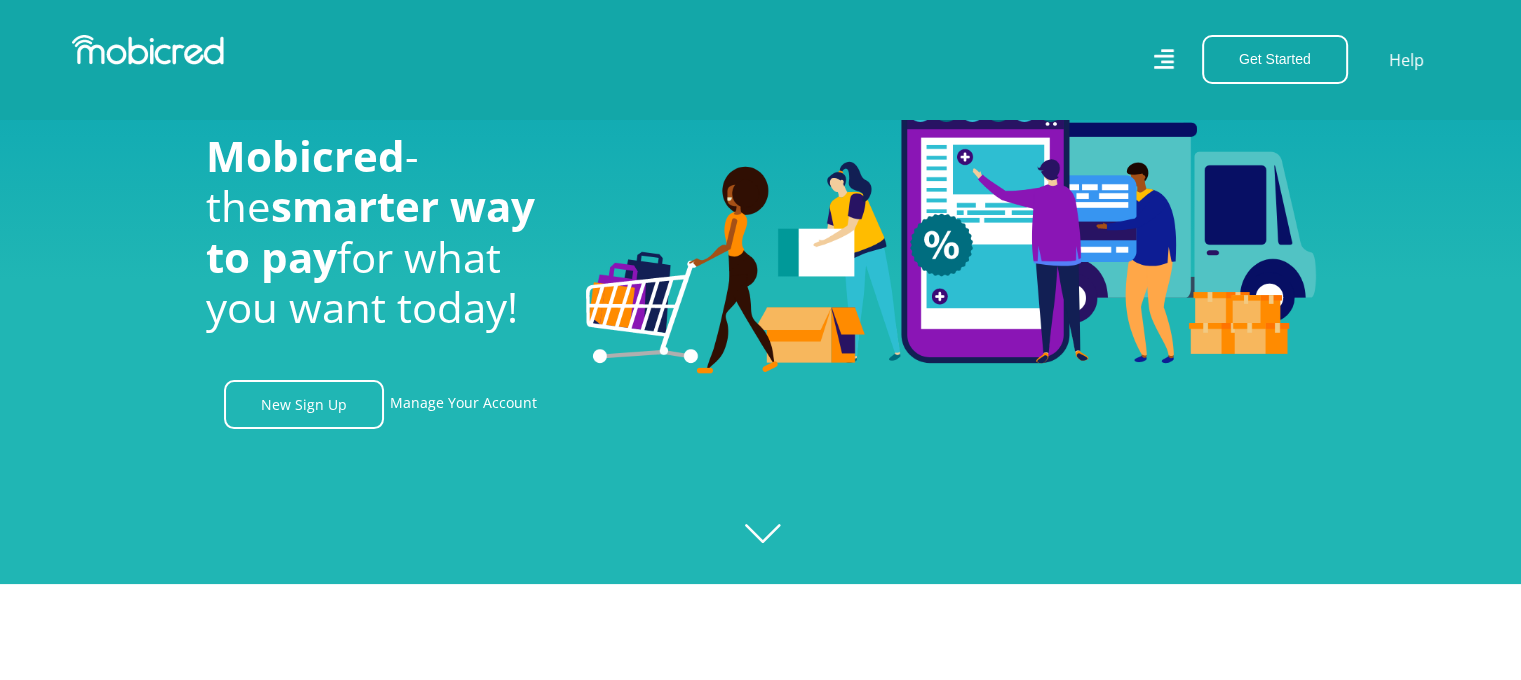 scroll, scrollTop: 100, scrollLeft: 0, axis: vertical 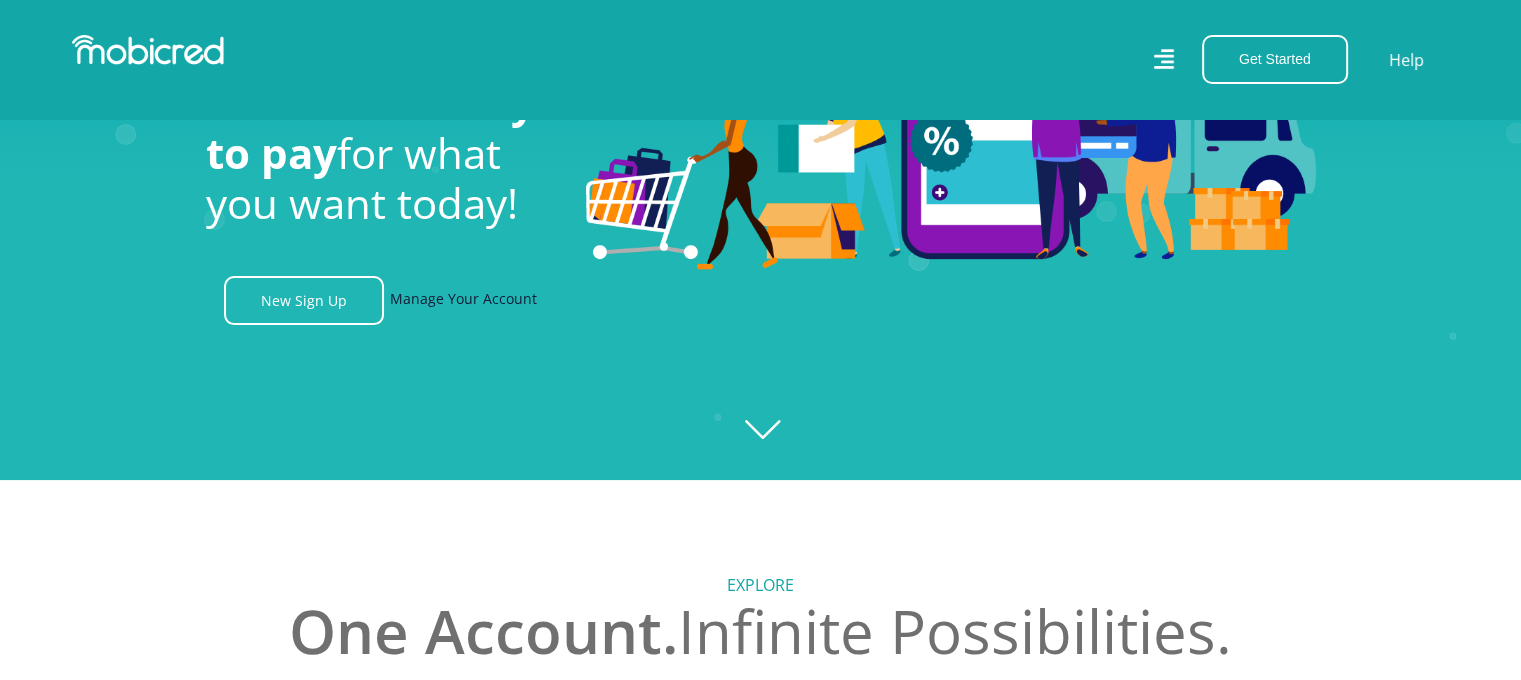 click on "Manage Your Account" at bounding box center [463, 300] 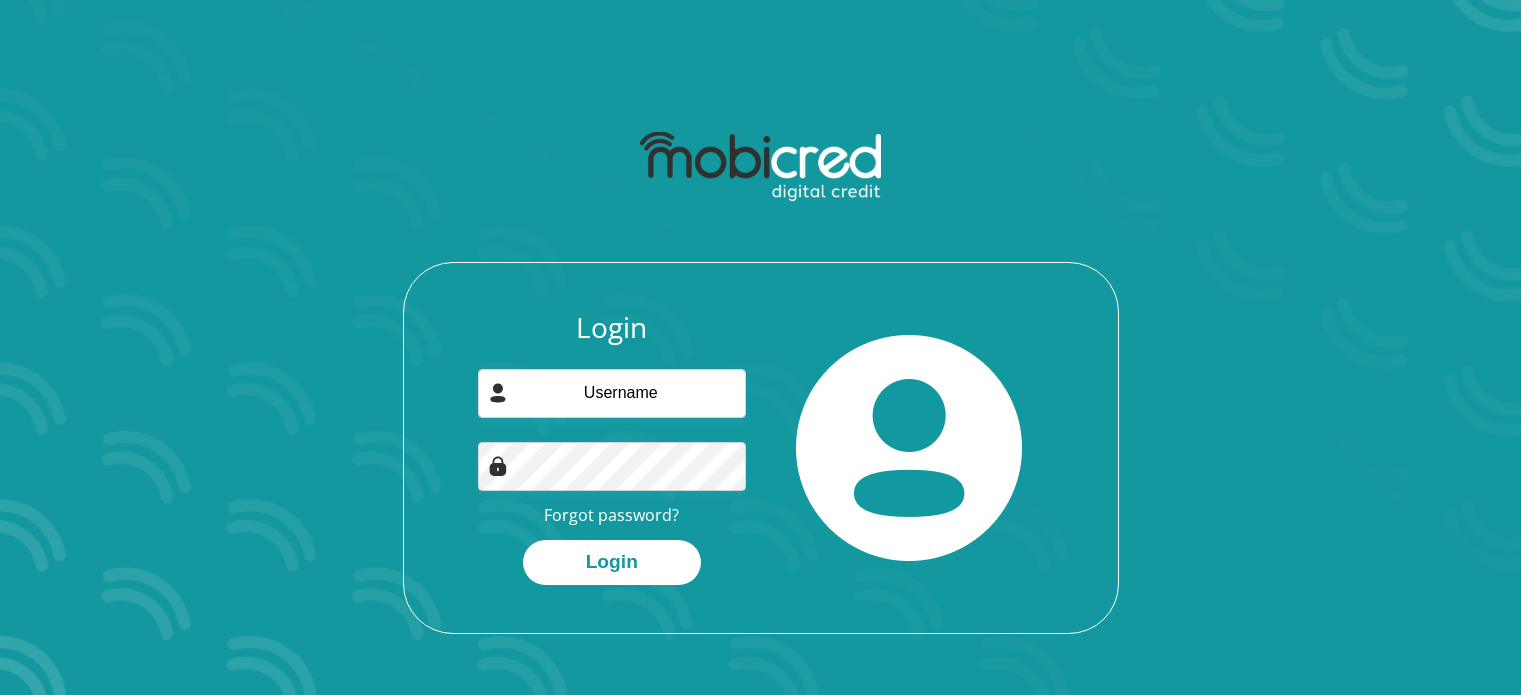 scroll, scrollTop: 0, scrollLeft: 0, axis: both 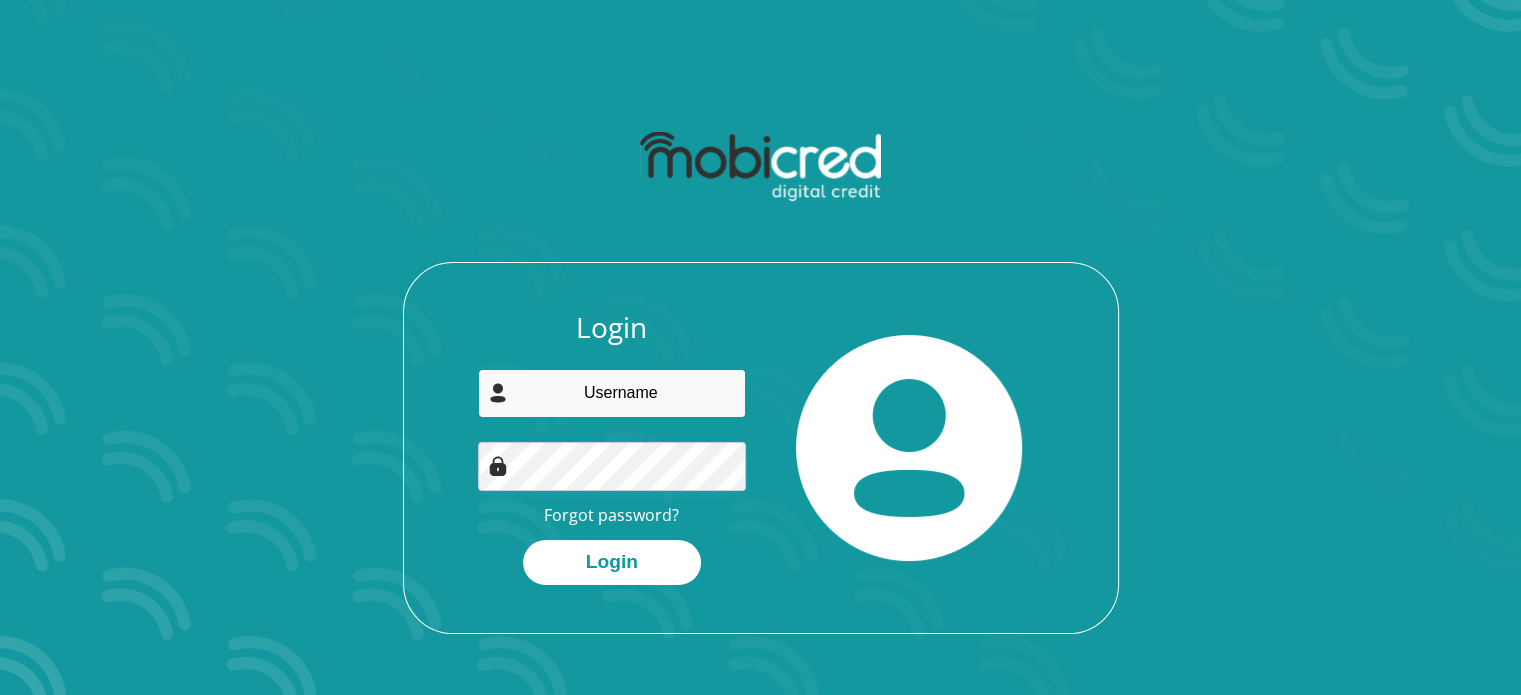 click at bounding box center (612, 393) 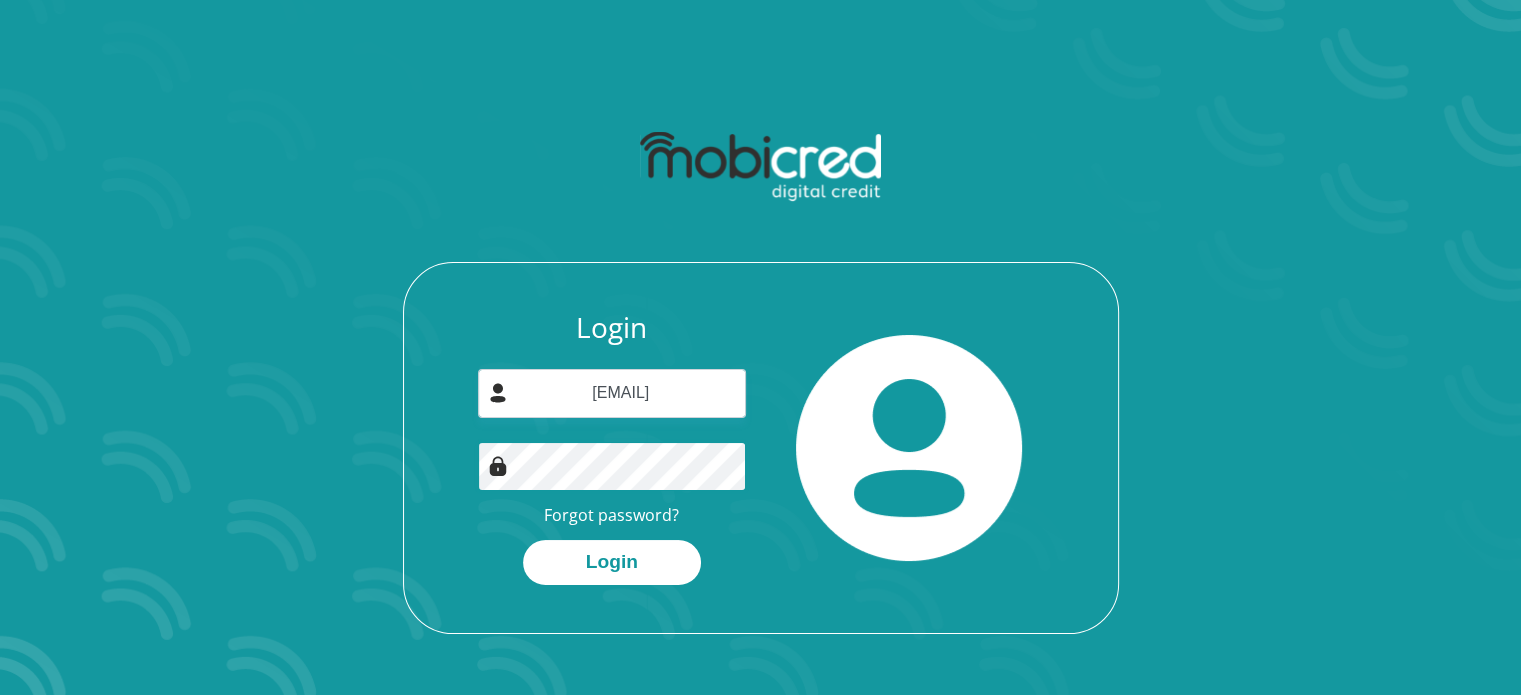 click on "Login" at bounding box center [612, 562] 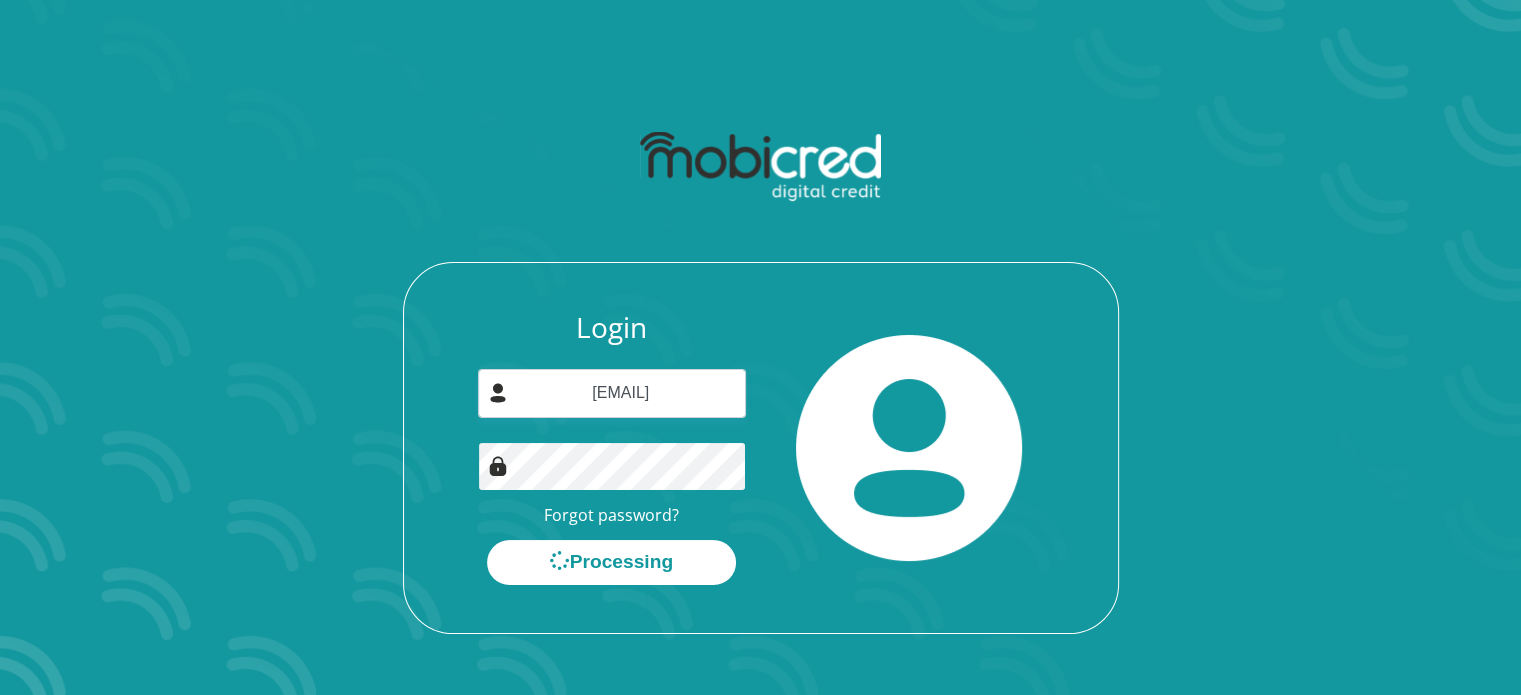 scroll, scrollTop: 0, scrollLeft: 0, axis: both 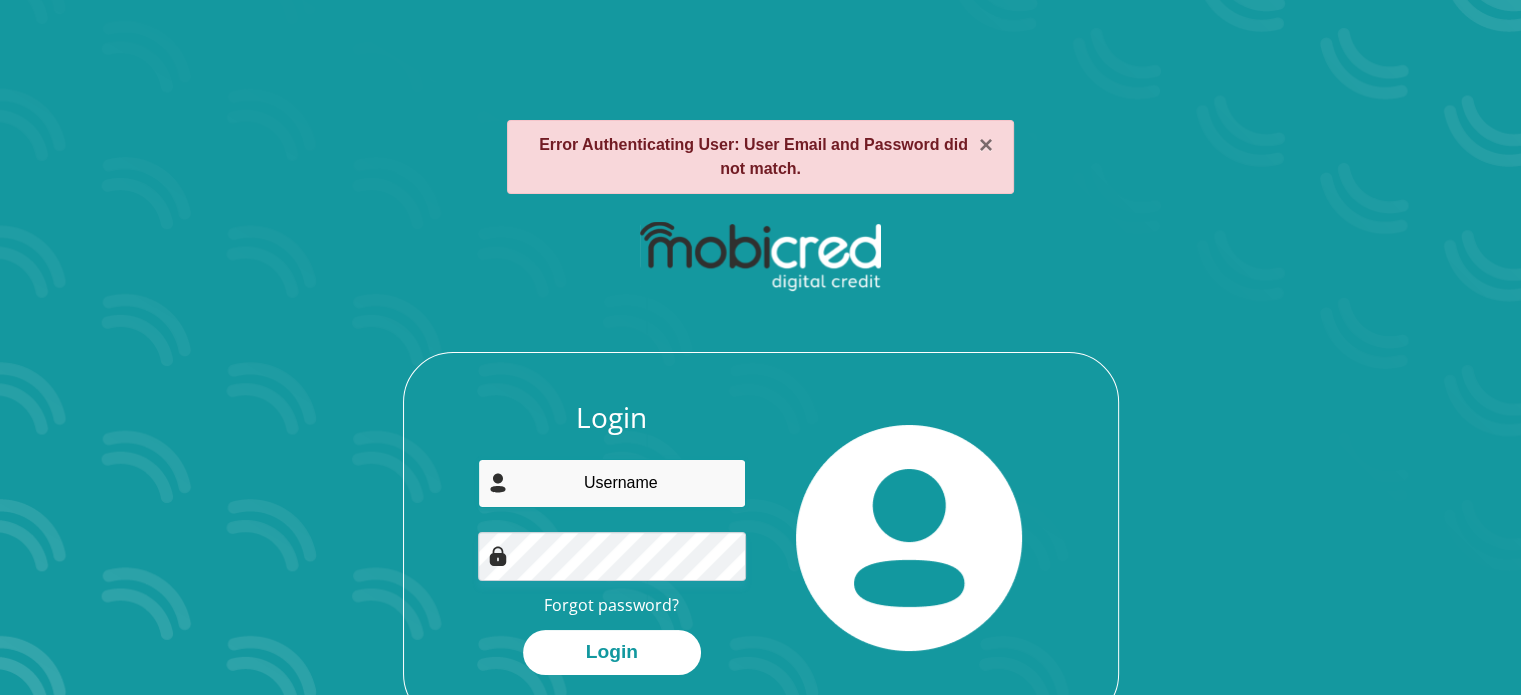 click at bounding box center (612, 483) 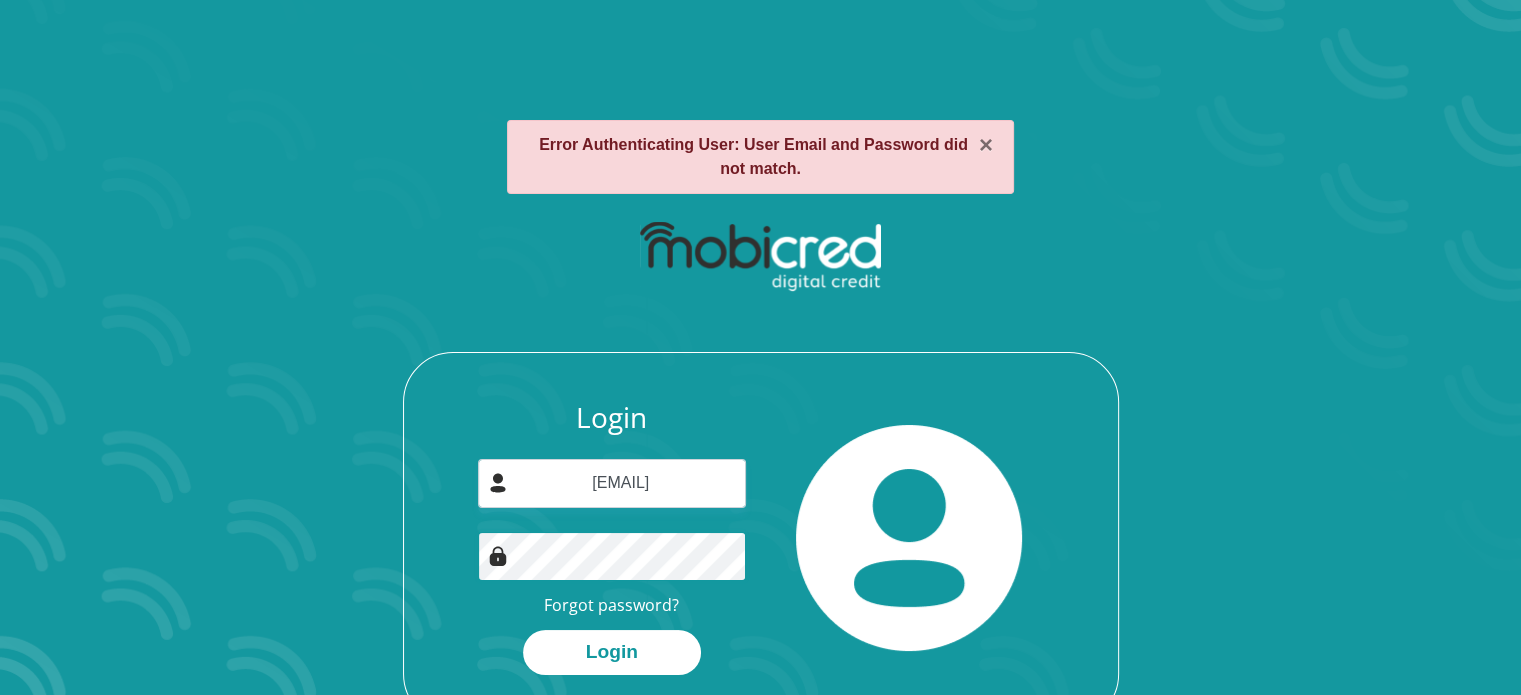 click on "Login" at bounding box center (612, 652) 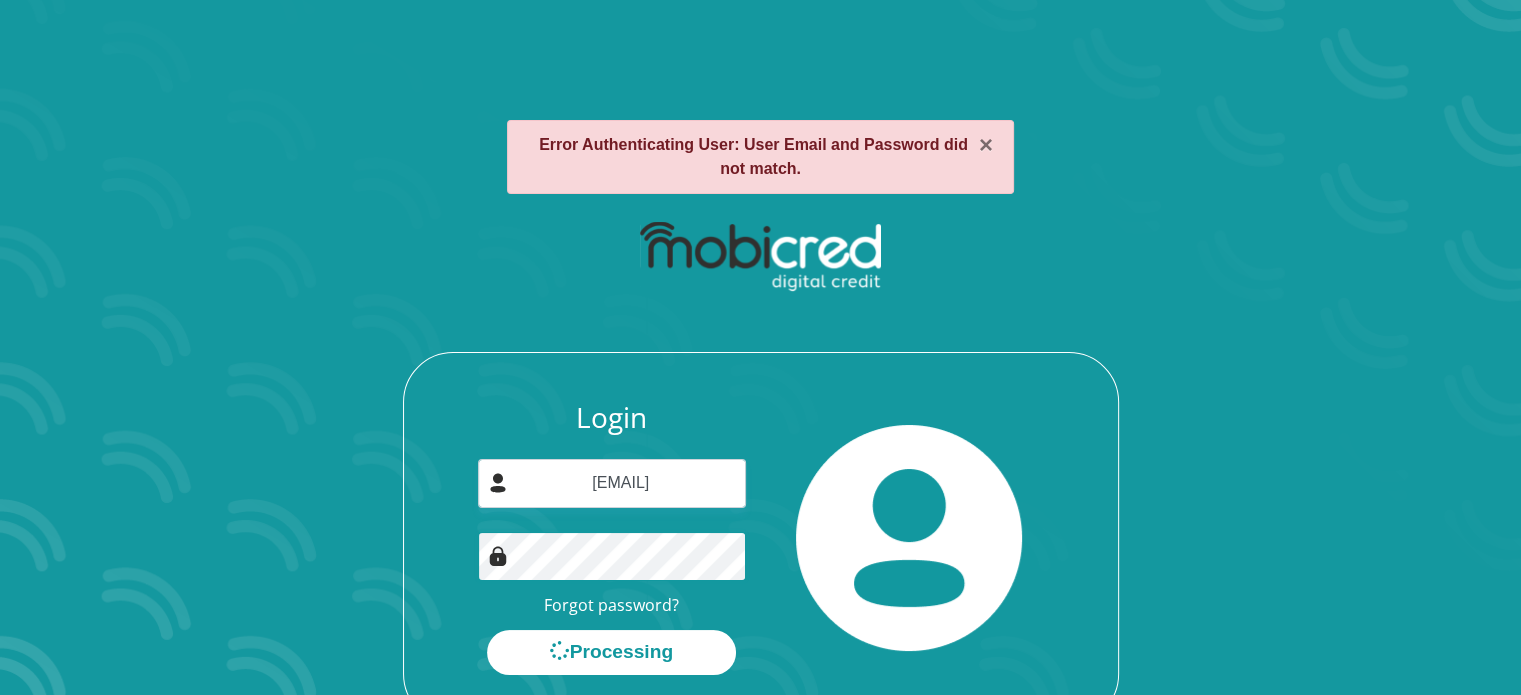 scroll, scrollTop: 0, scrollLeft: 0, axis: both 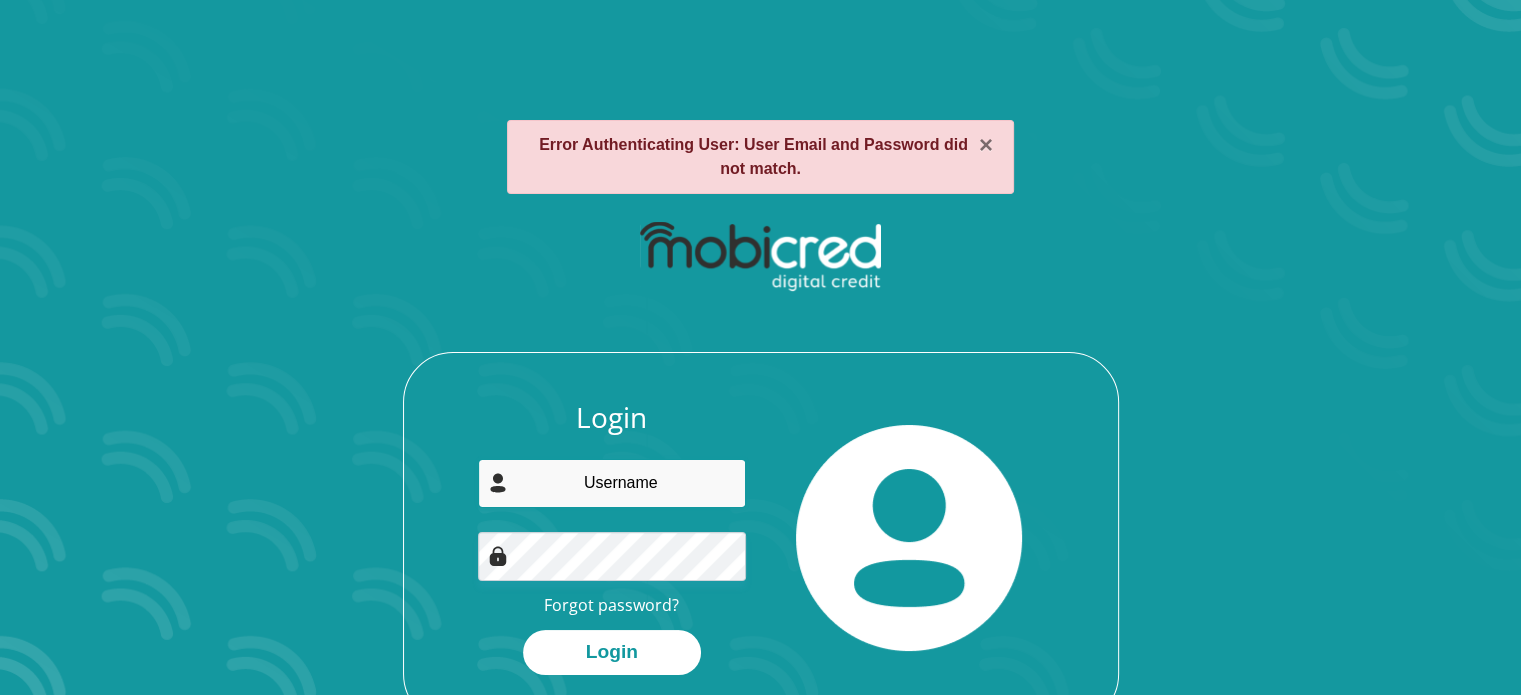 click at bounding box center (612, 483) 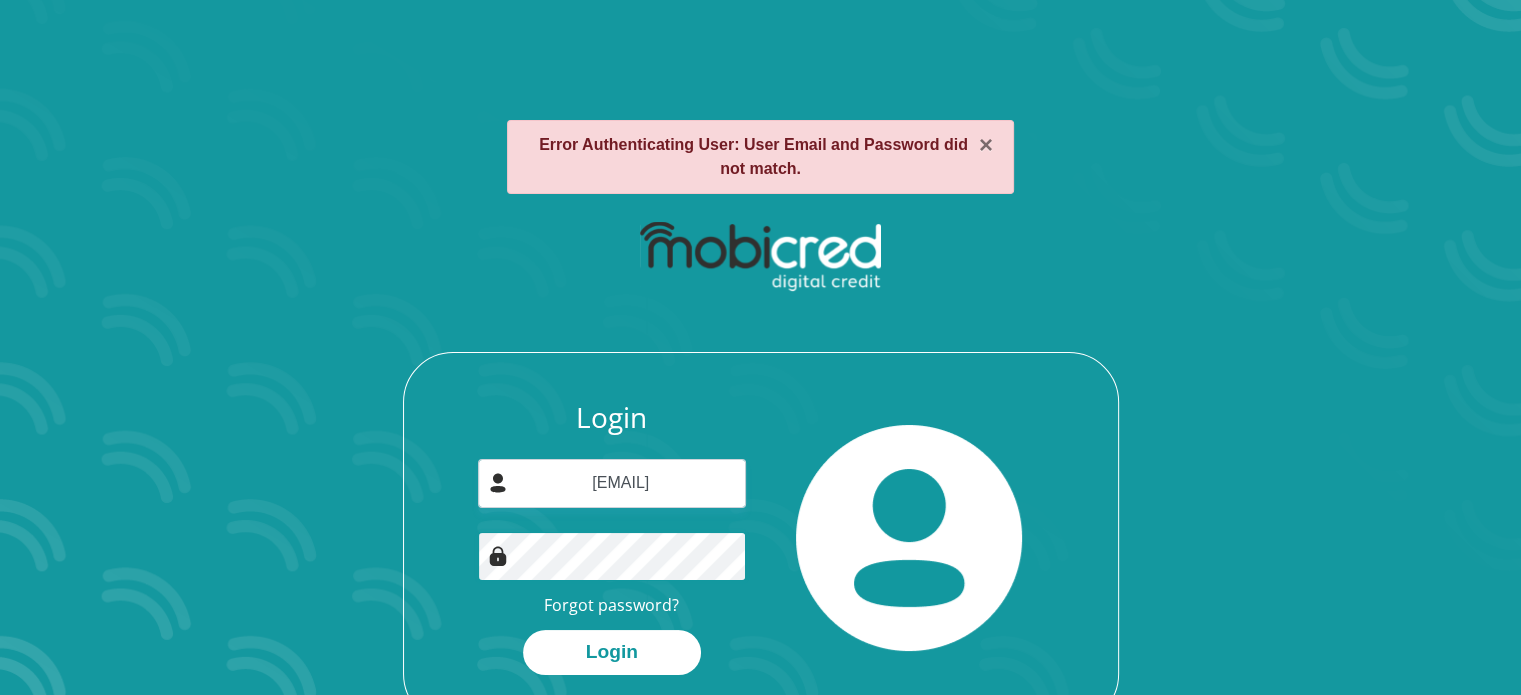 click on "Login" at bounding box center [612, 652] 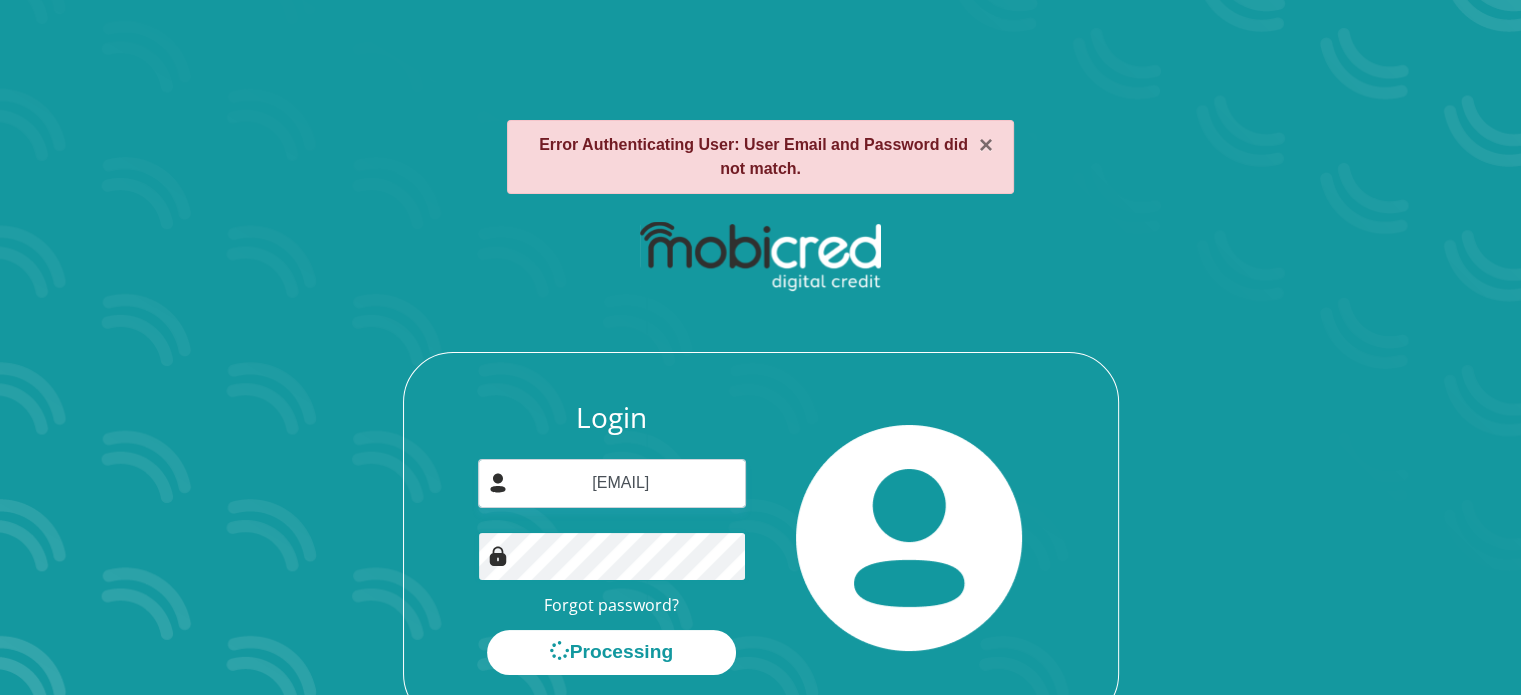scroll, scrollTop: 0, scrollLeft: 0, axis: both 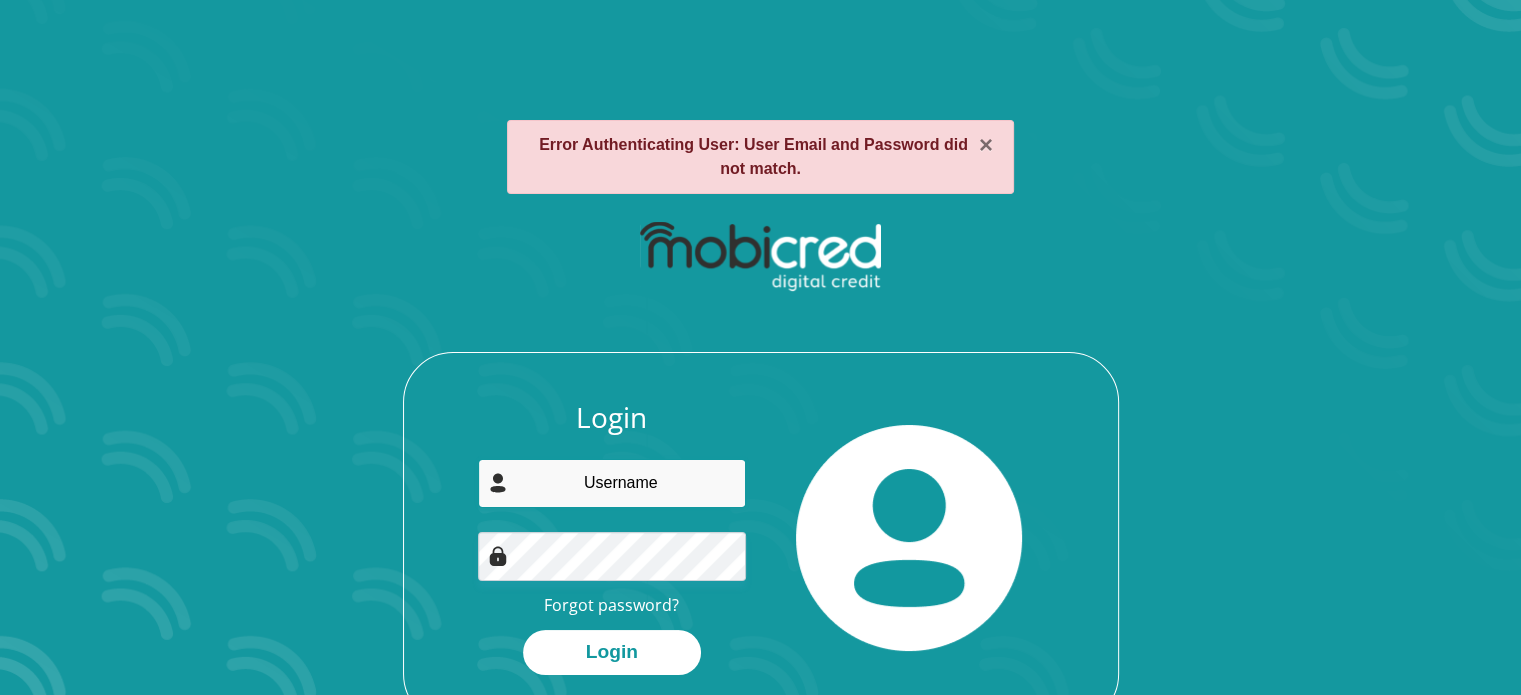 click at bounding box center (612, 483) 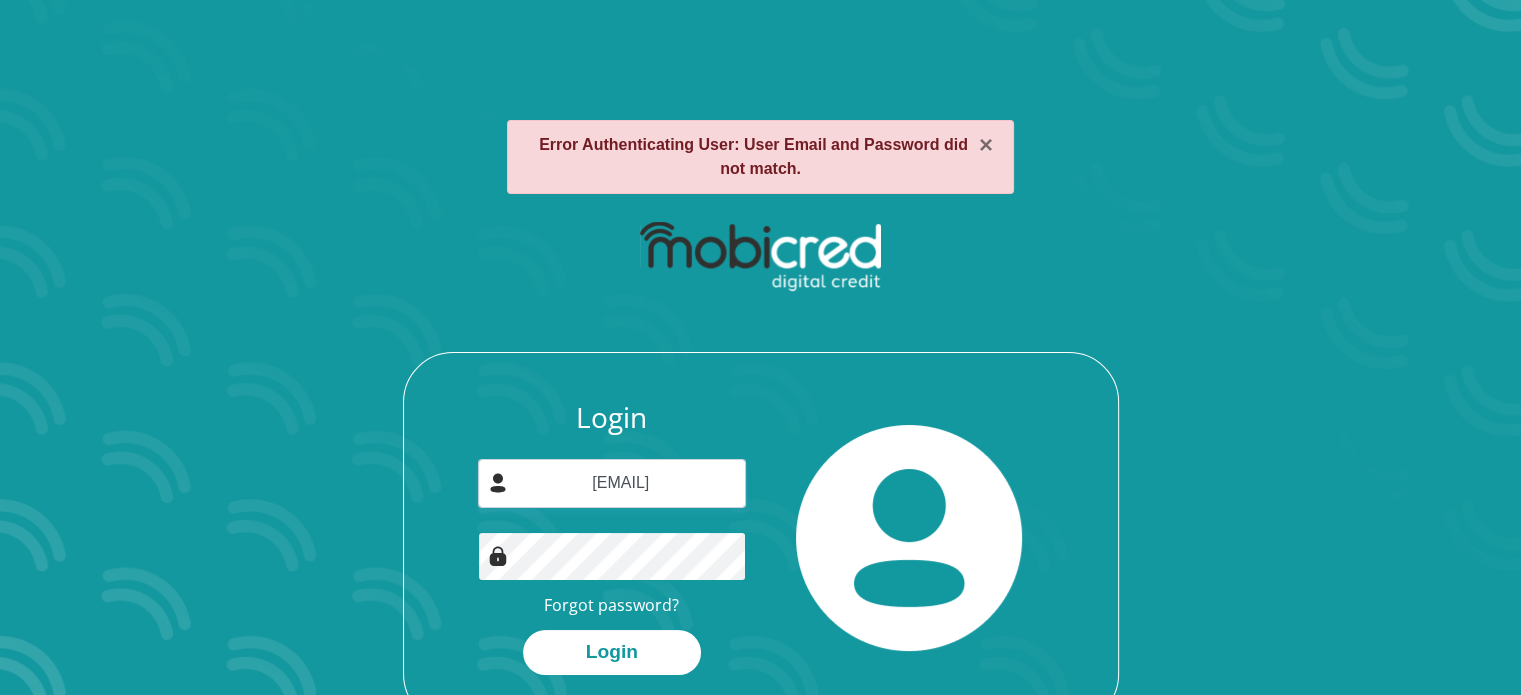 click on "Login" at bounding box center (612, 652) 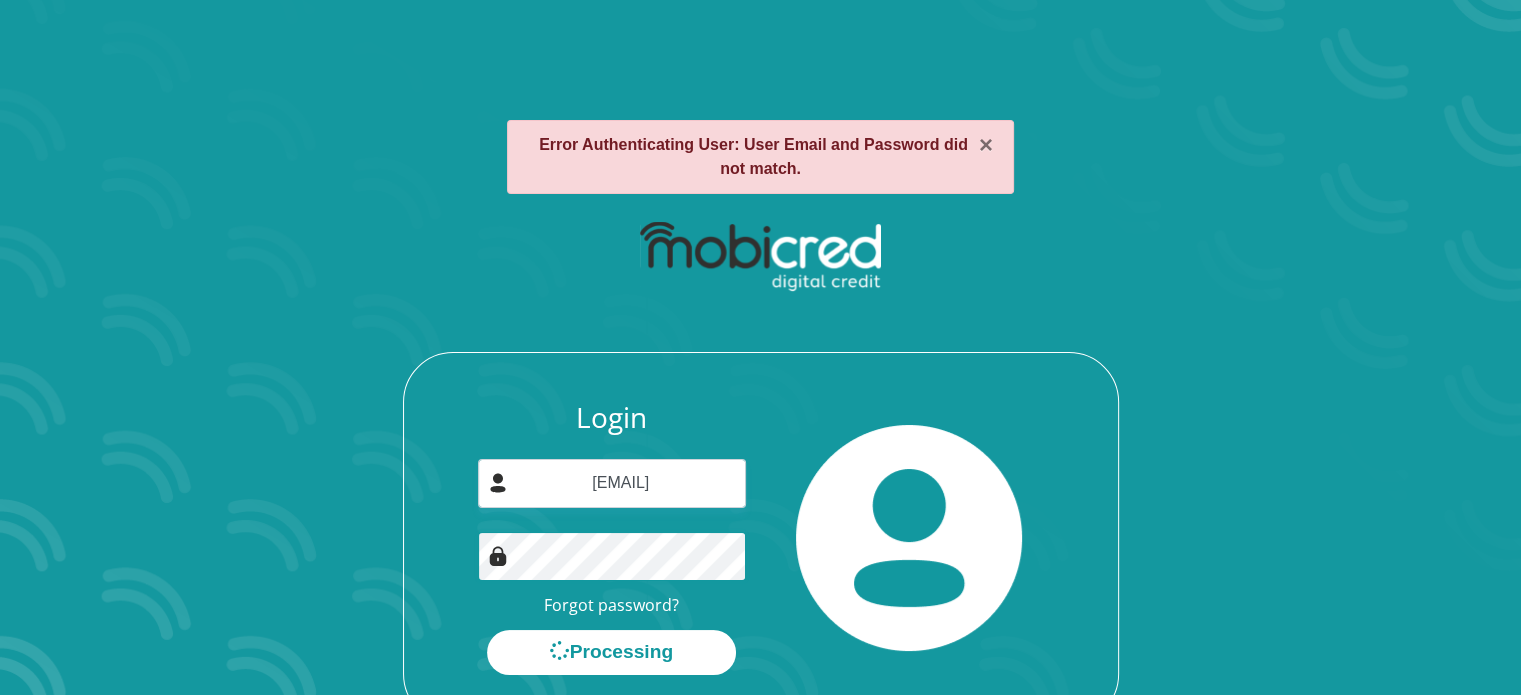scroll, scrollTop: 0, scrollLeft: 0, axis: both 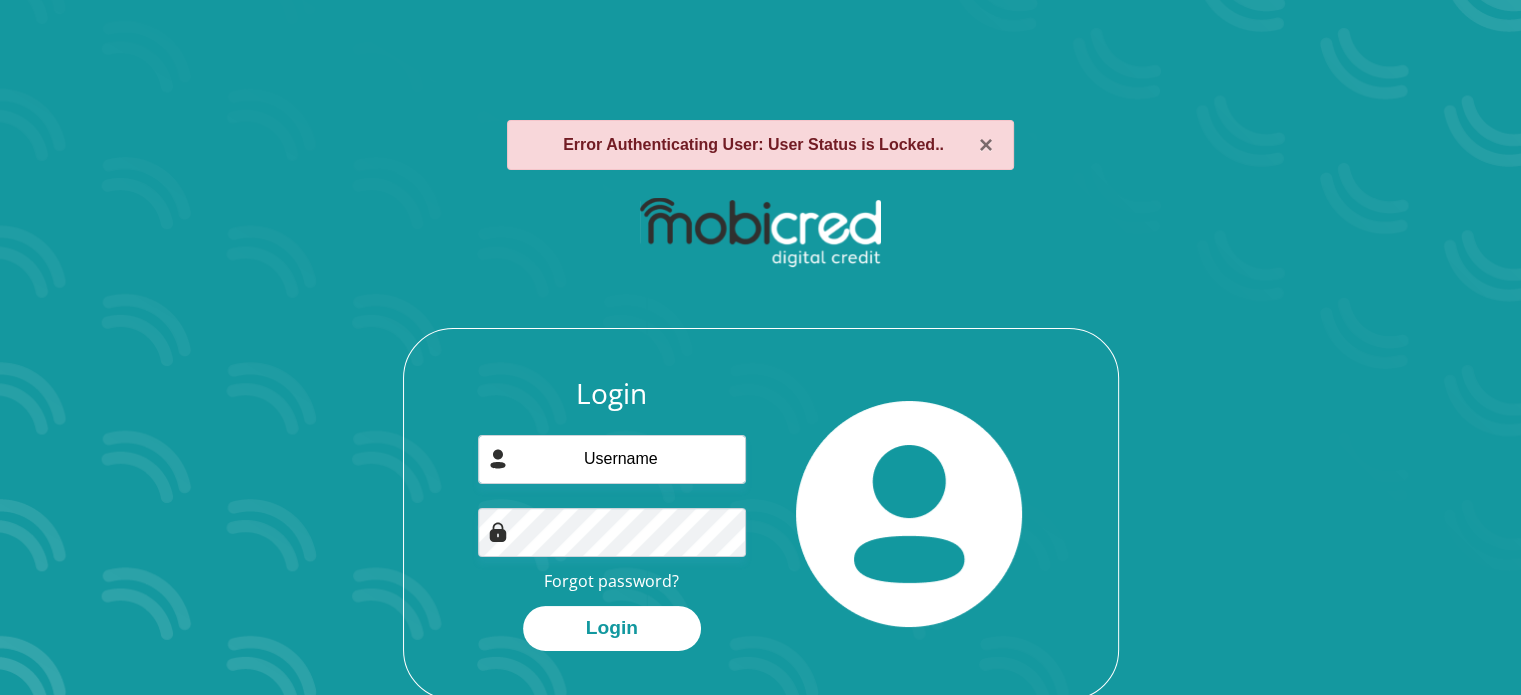 click on "Error Authenticating User: User Status is Locked.." at bounding box center [753, 144] 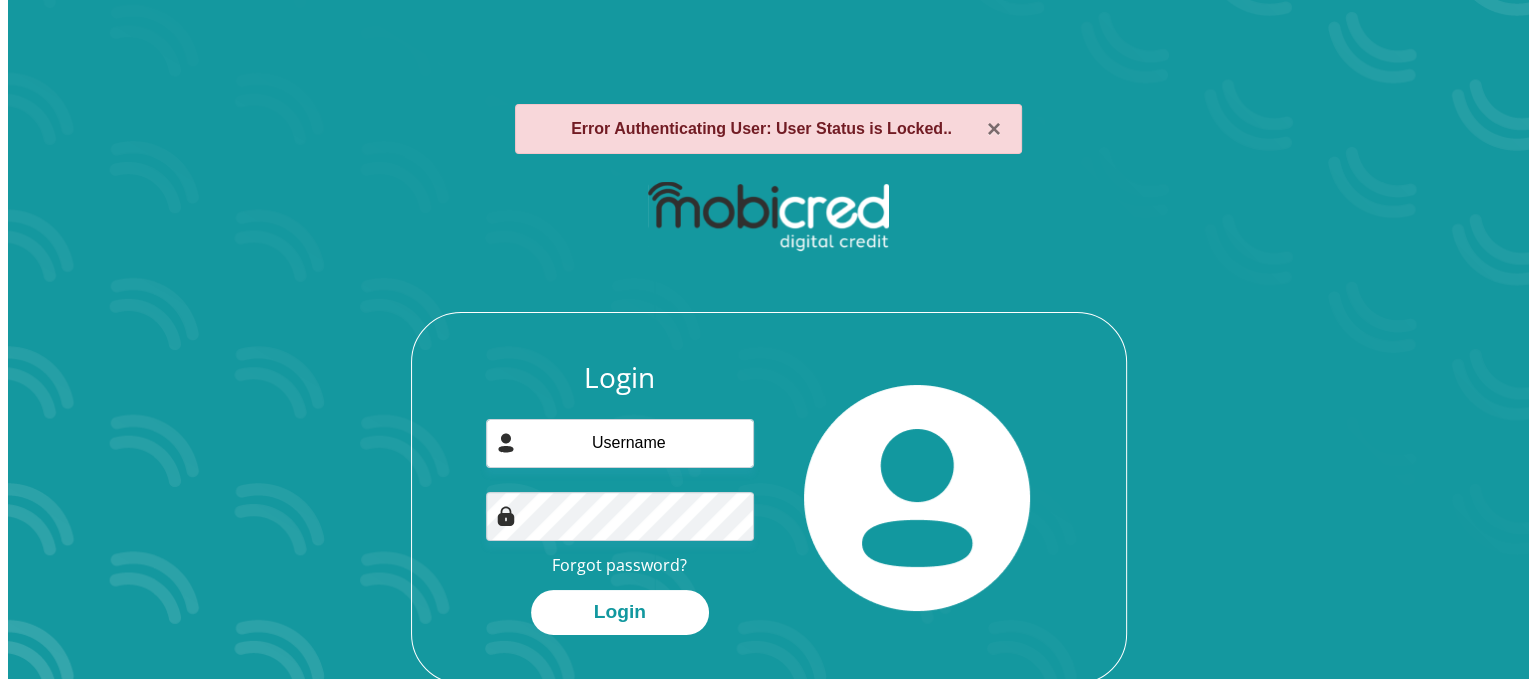 scroll, scrollTop: 0, scrollLeft: 0, axis: both 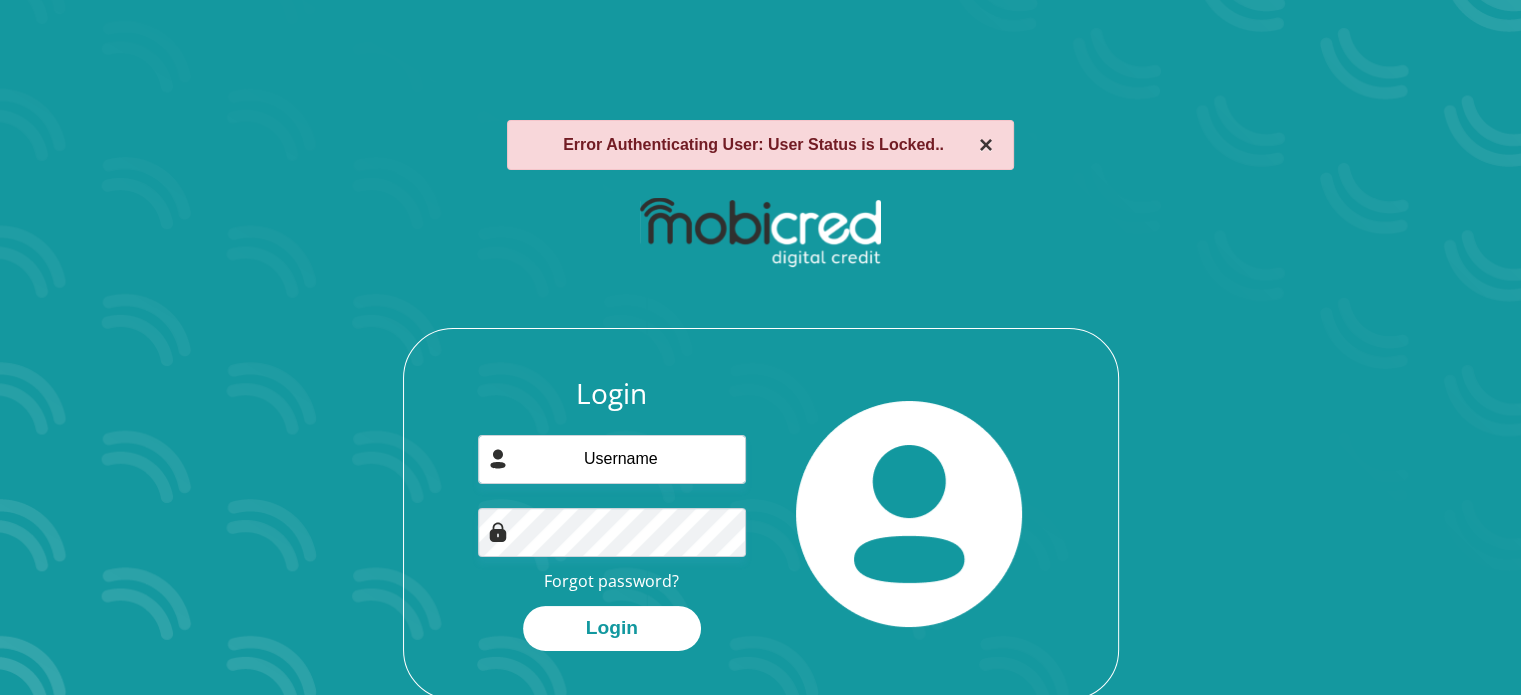 click on "×" at bounding box center [986, 145] 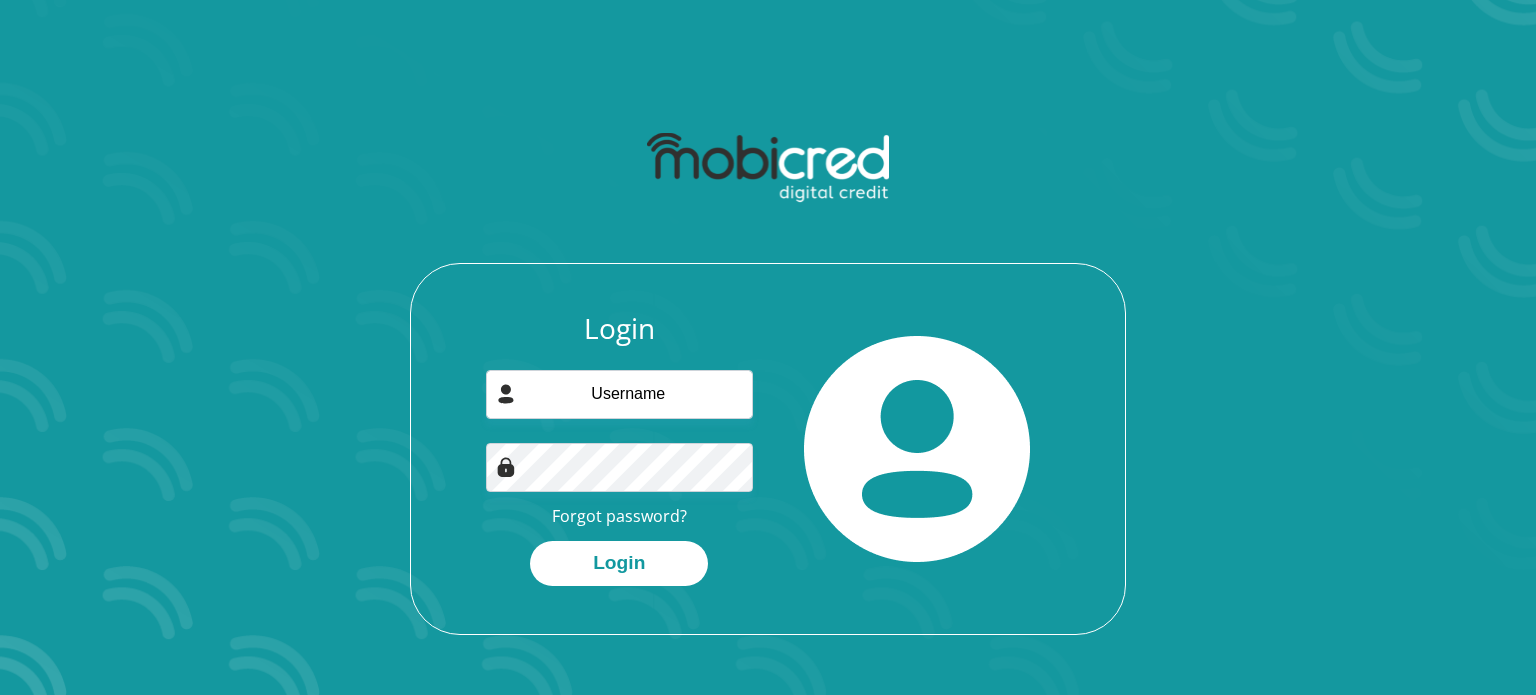 click at bounding box center [767, 168] 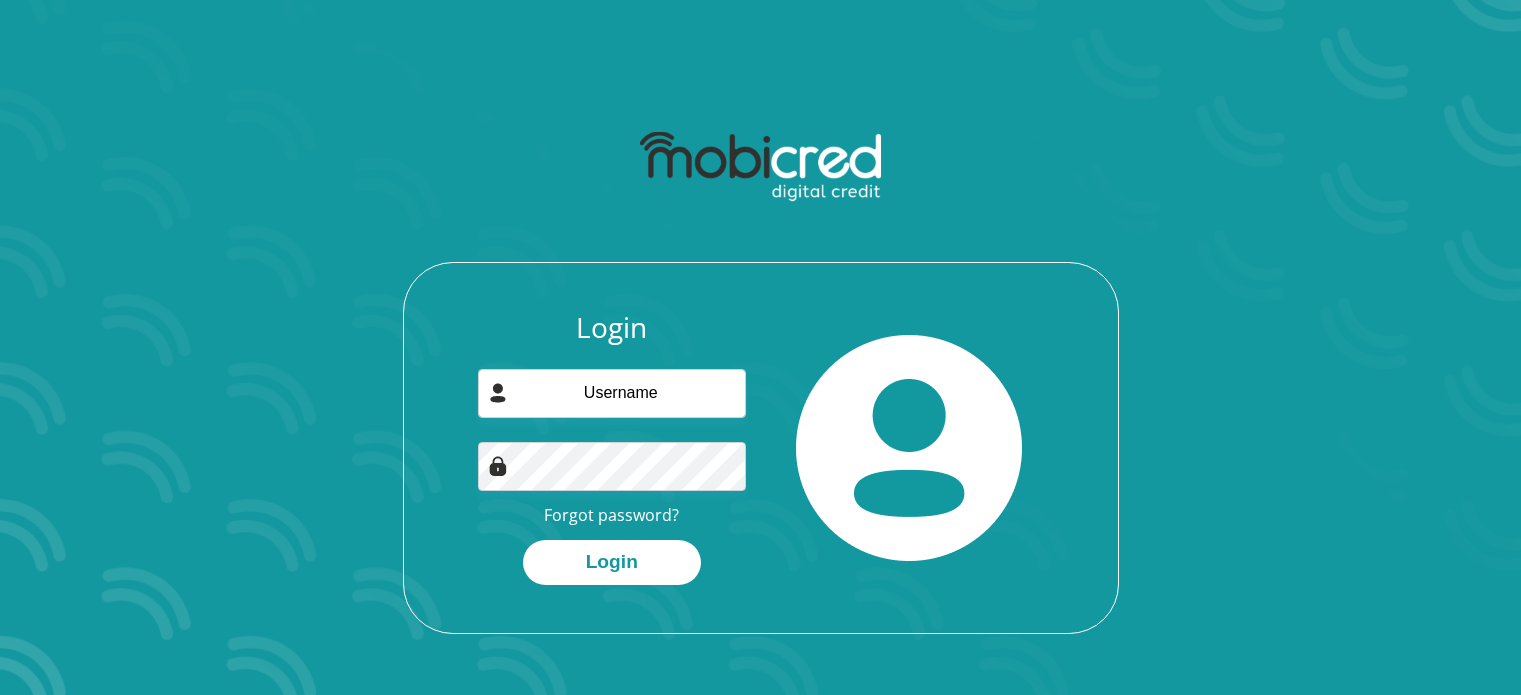 scroll, scrollTop: 0, scrollLeft: 0, axis: both 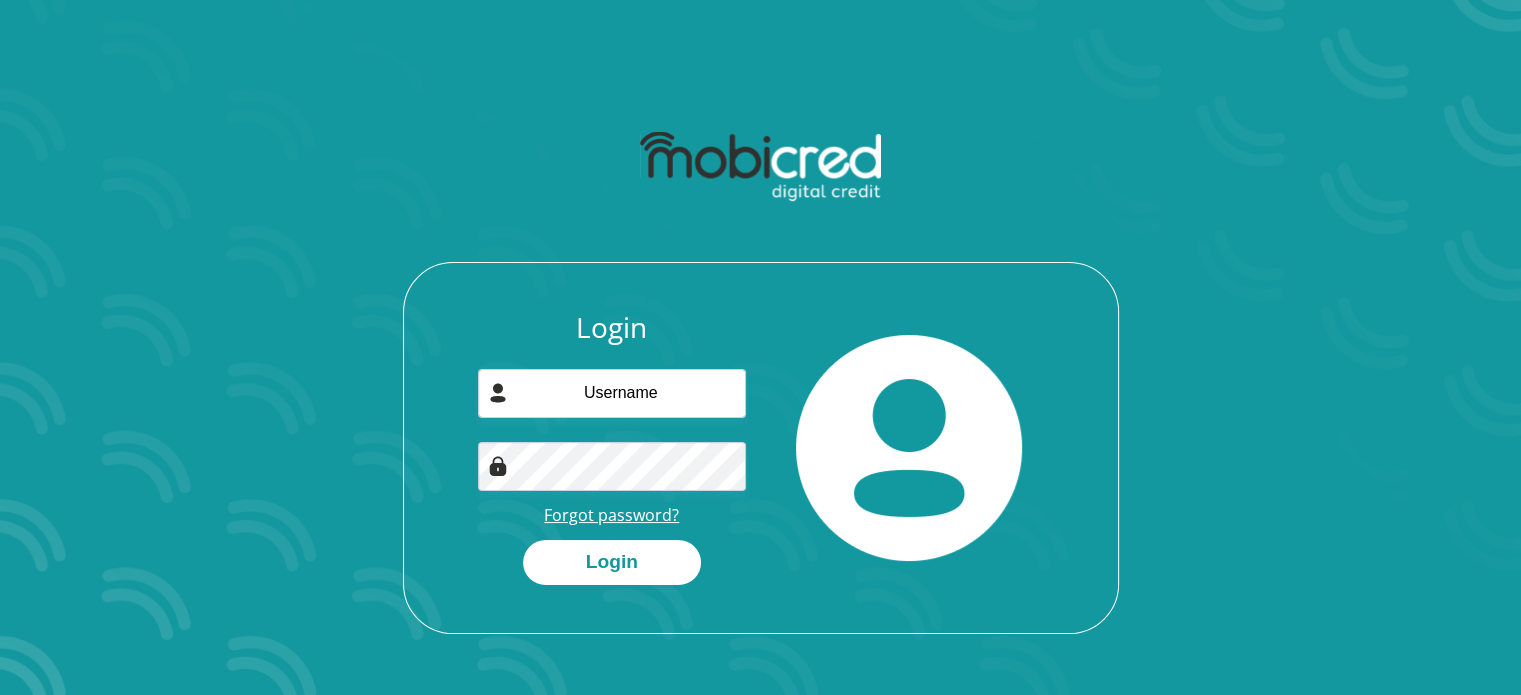 click on "Forgot password?" at bounding box center (611, 515) 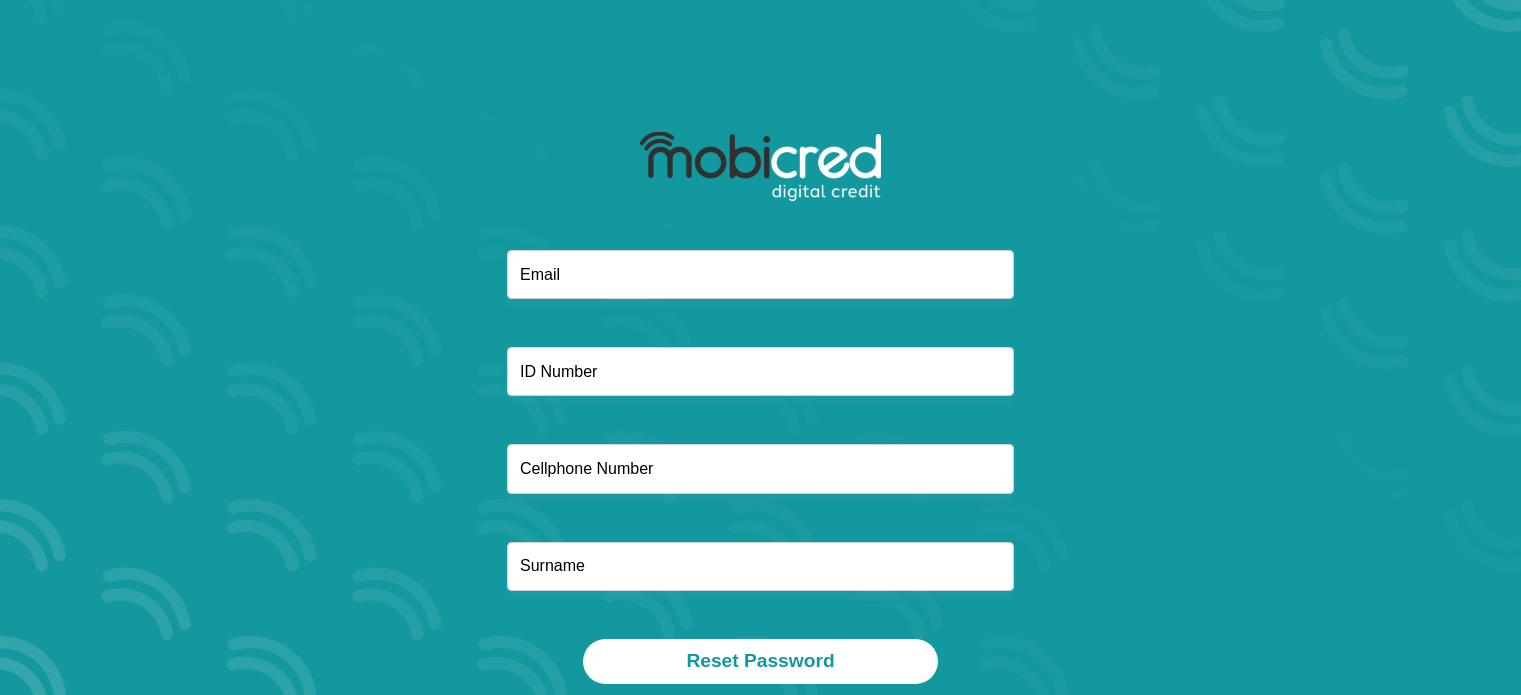 scroll, scrollTop: 0, scrollLeft: 0, axis: both 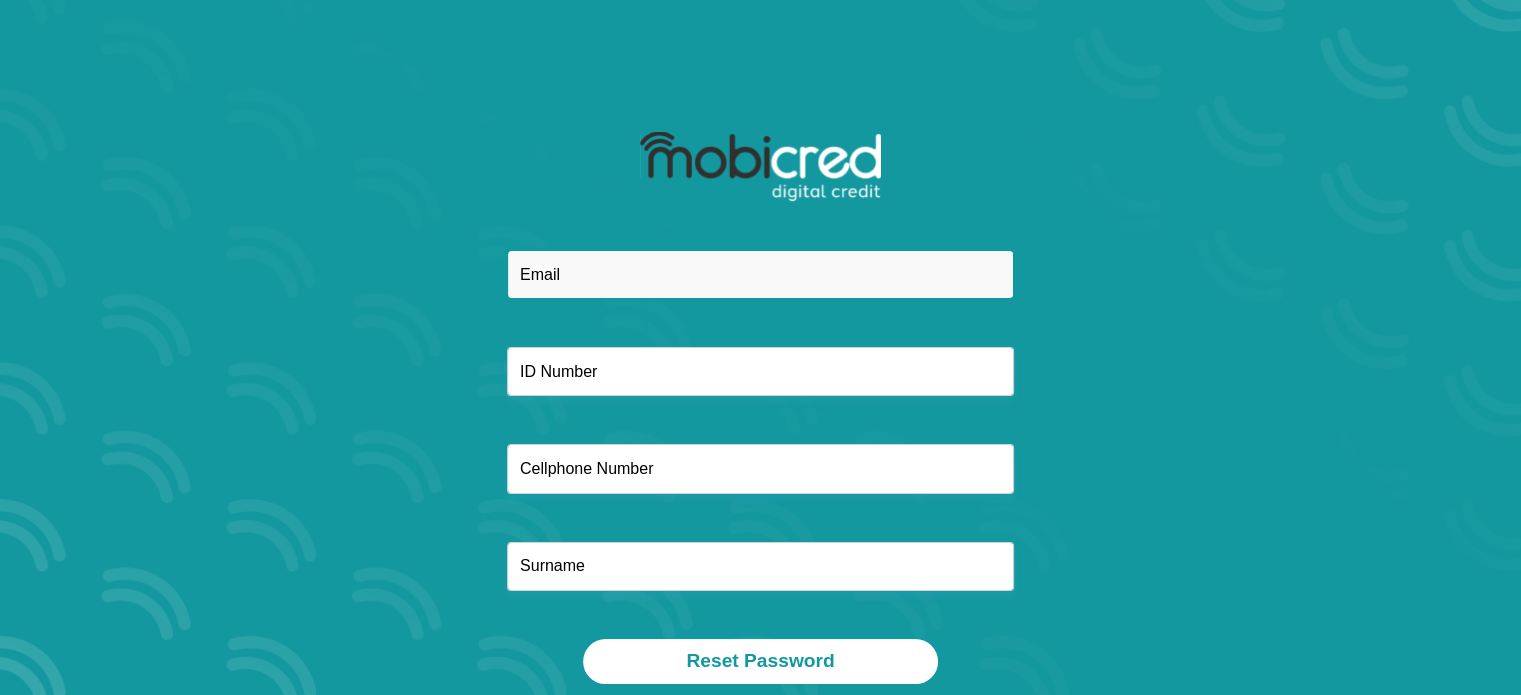 drag, startPoint x: 668, startPoint y: 282, endPoint x: 664, endPoint y: 294, distance: 12.649111 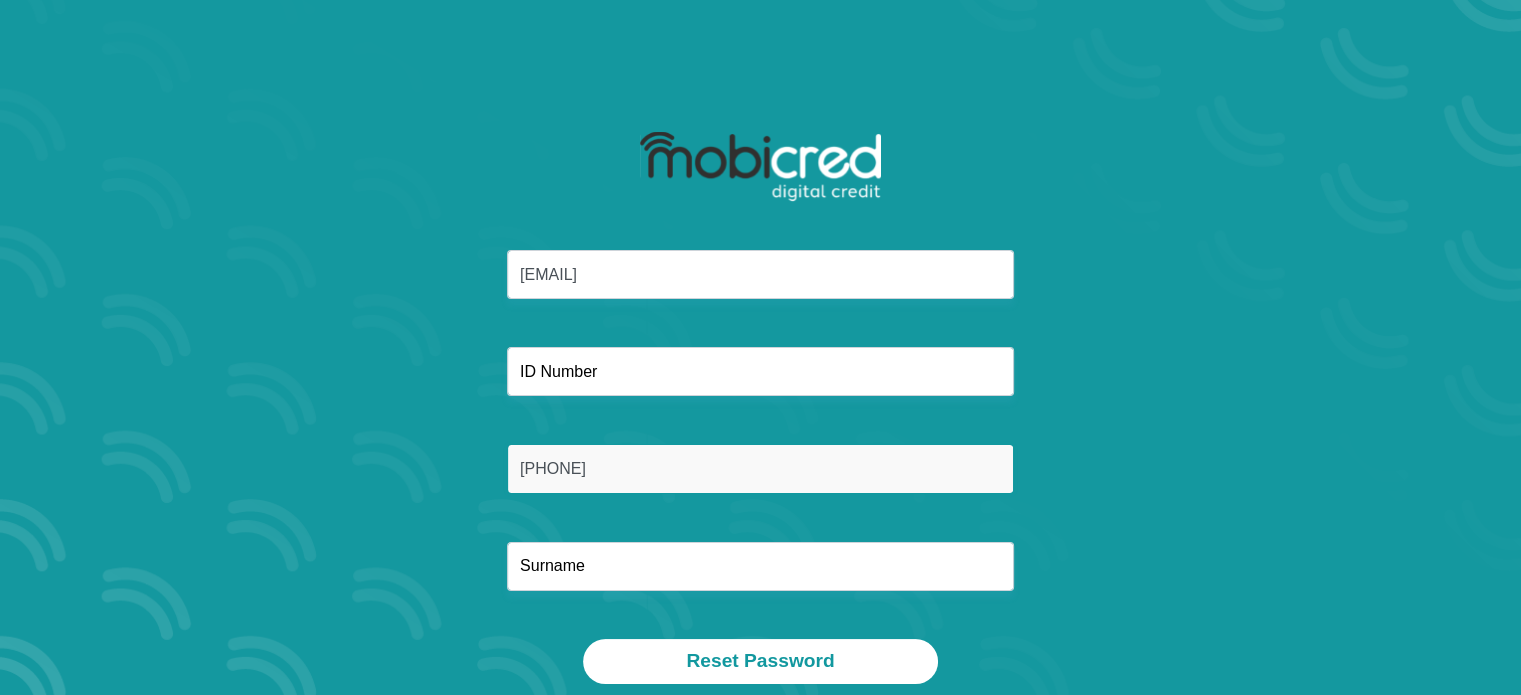 drag, startPoint x: 581, startPoint y: 469, endPoint x: 425, endPoint y: 473, distance: 156.05127 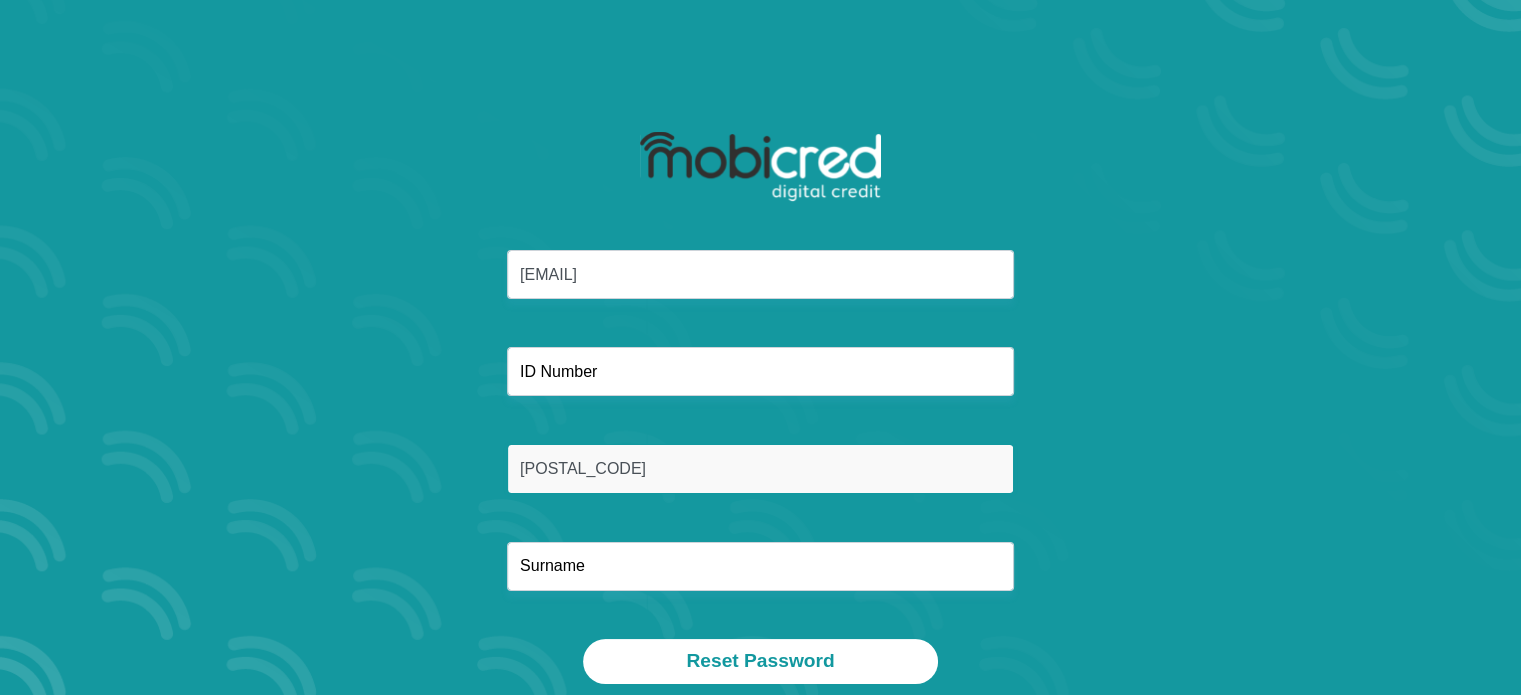type on "0633312096" 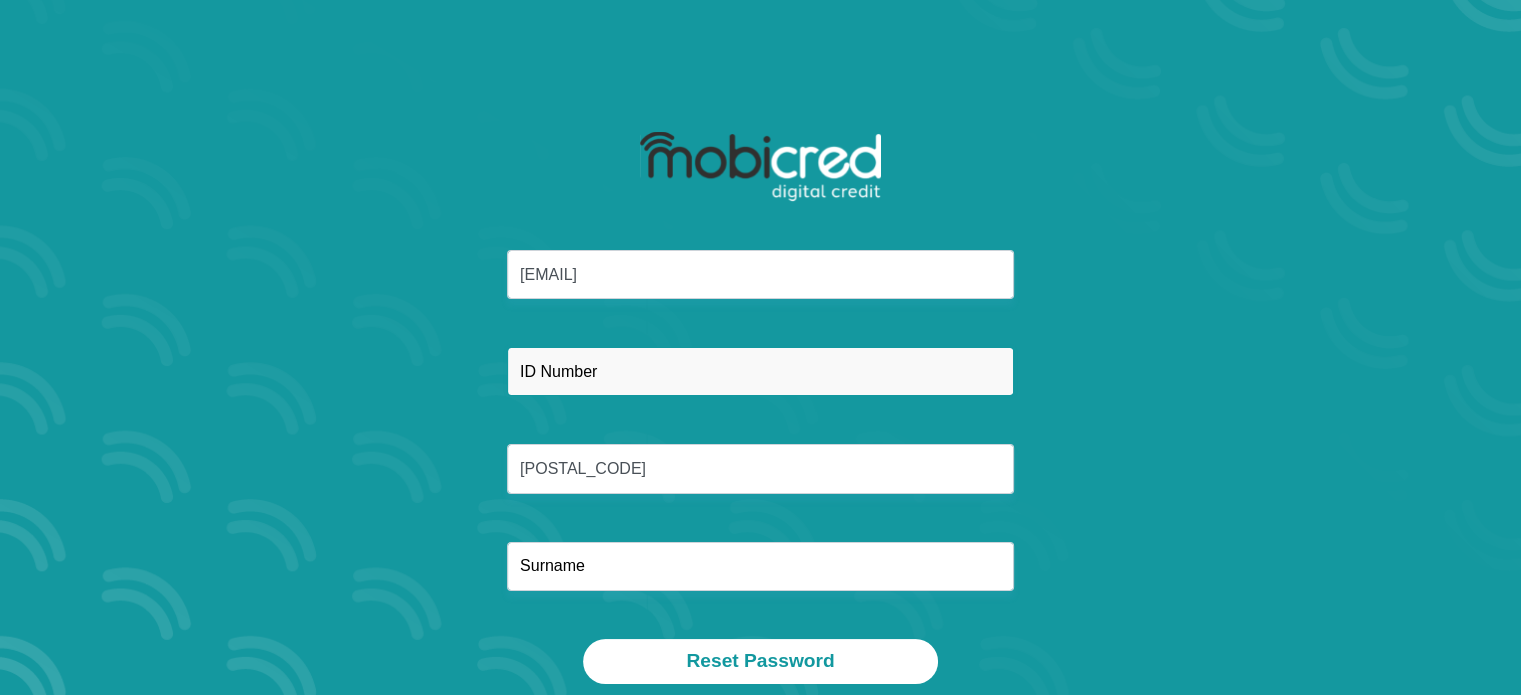 click at bounding box center (760, 371) 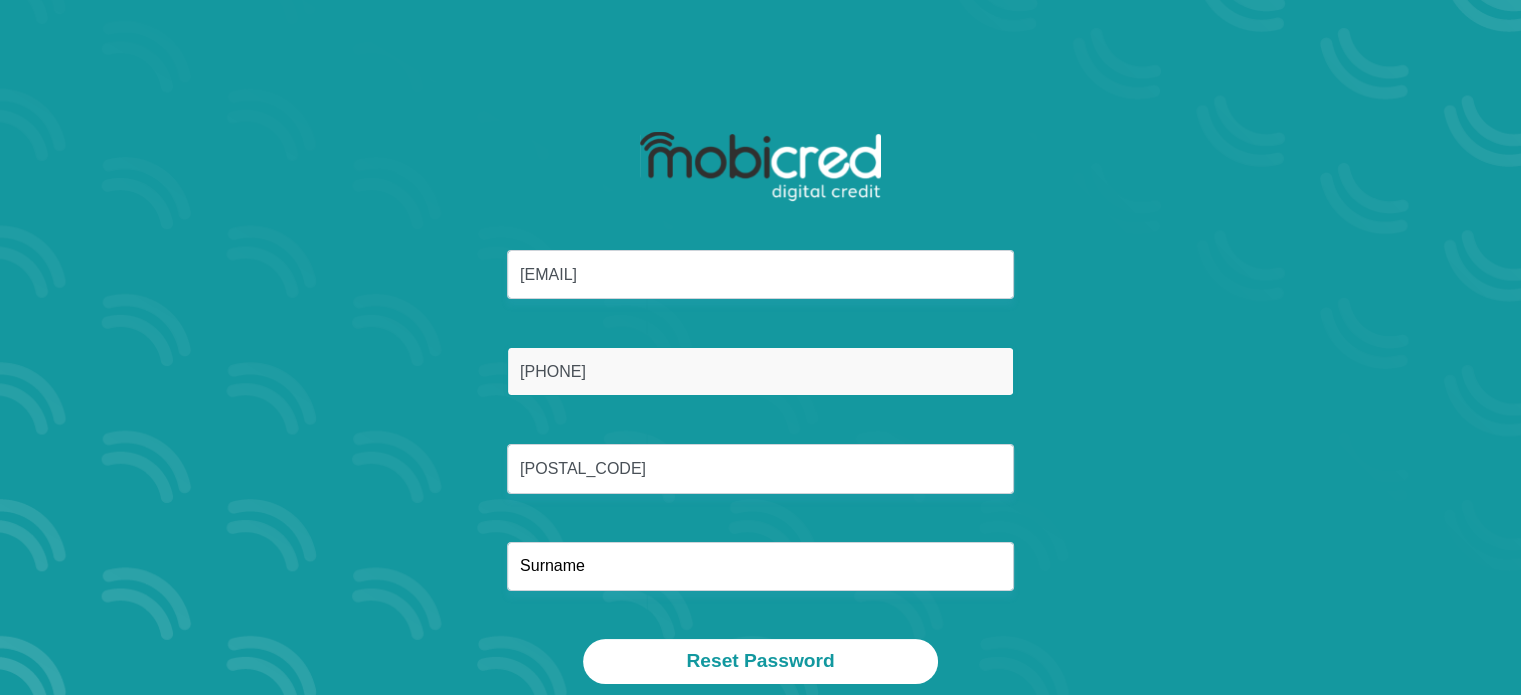 type on "0101025136082" 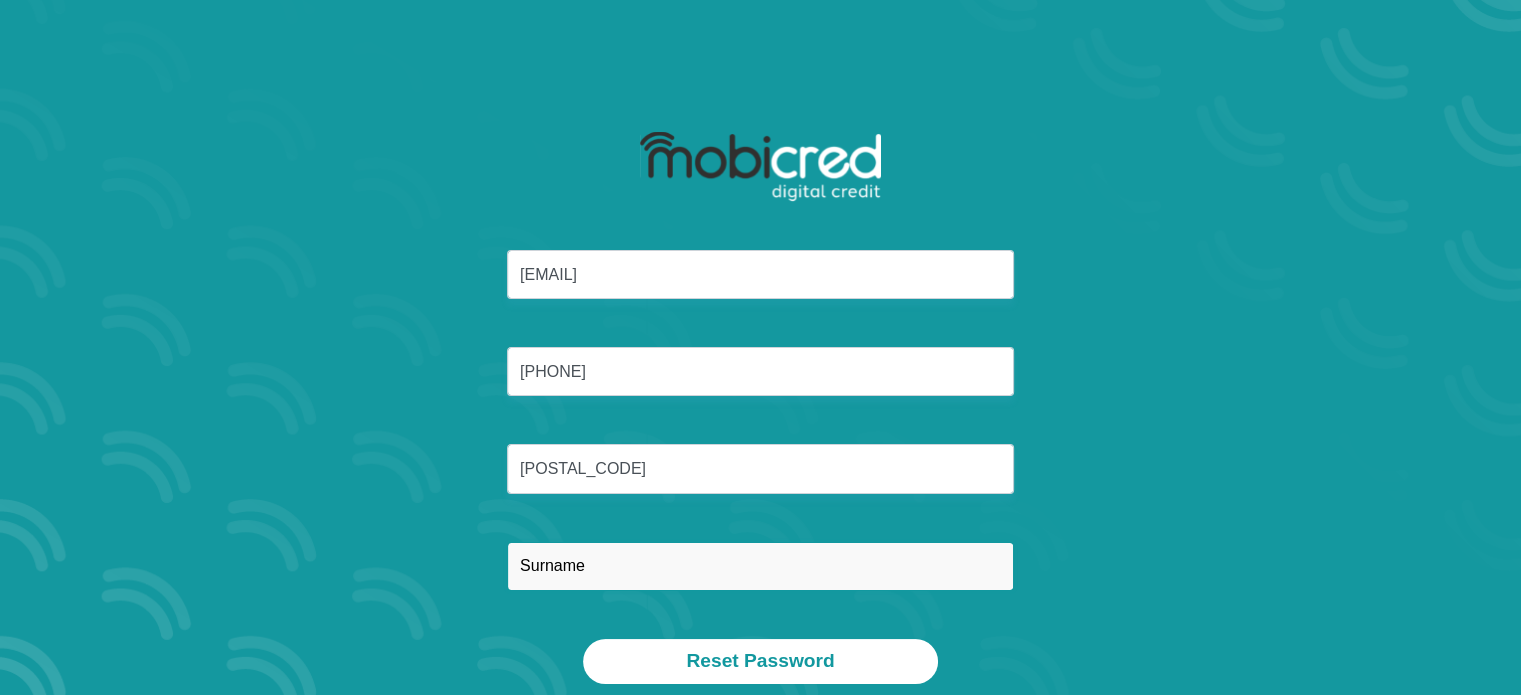click at bounding box center (760, 566) 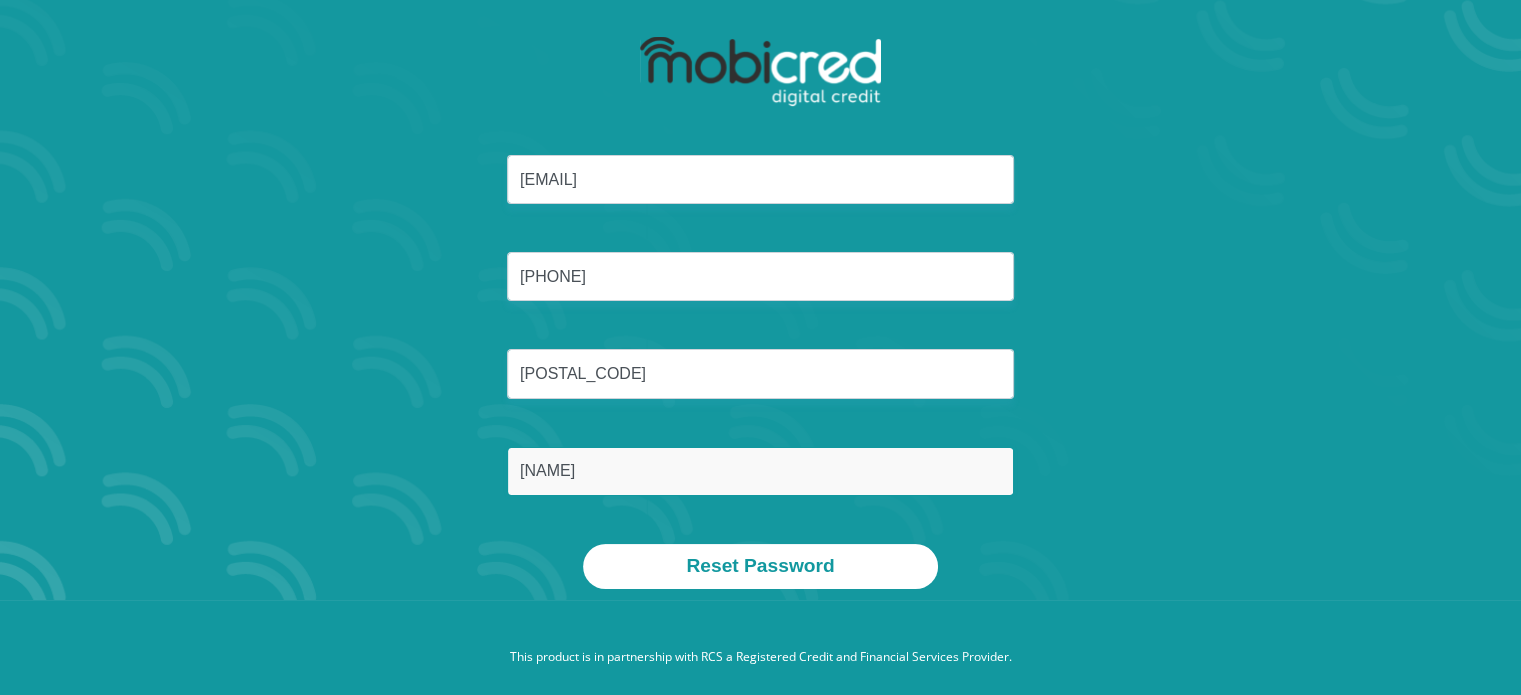 scroll, scrollTop: 100, scrollLeft: 0, axis: vertical 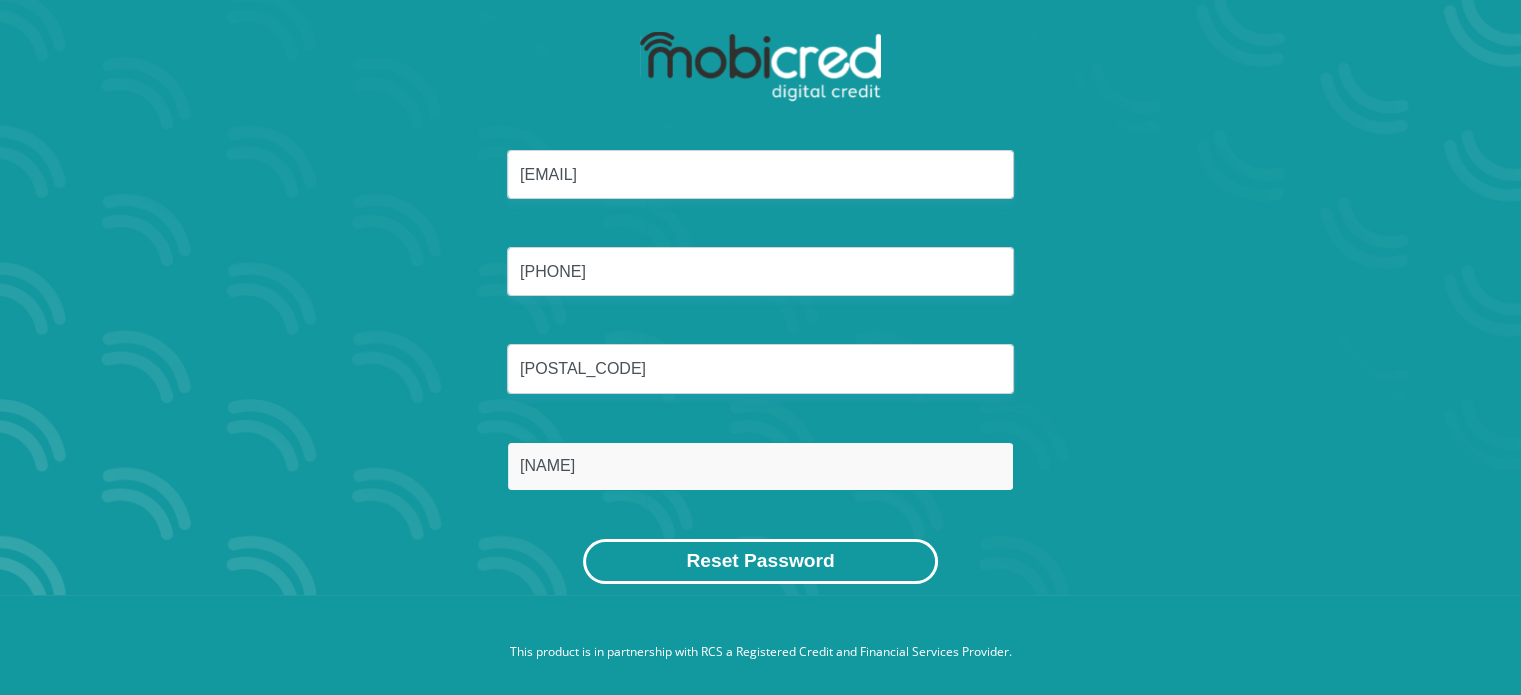 type on "Troskie" 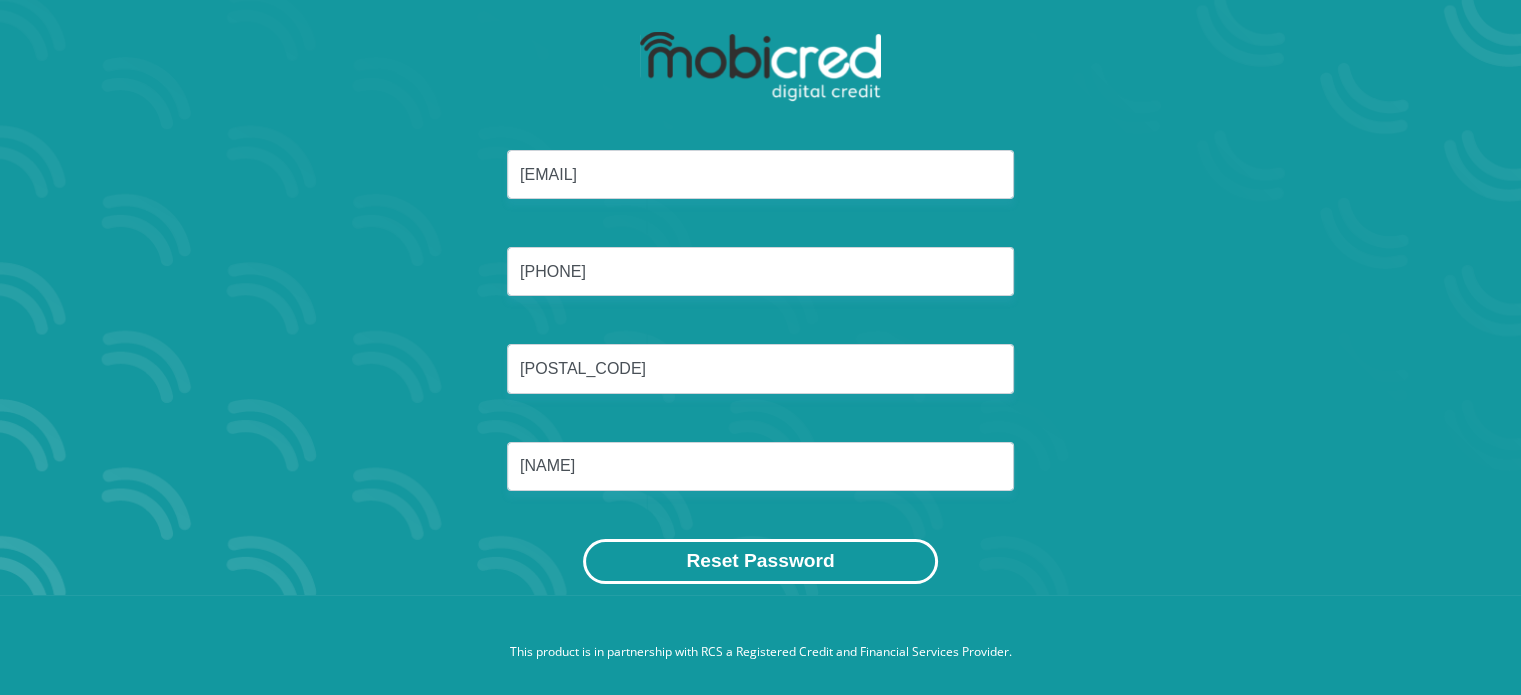 click on "Reset Password" at bounding box center [760, 561] 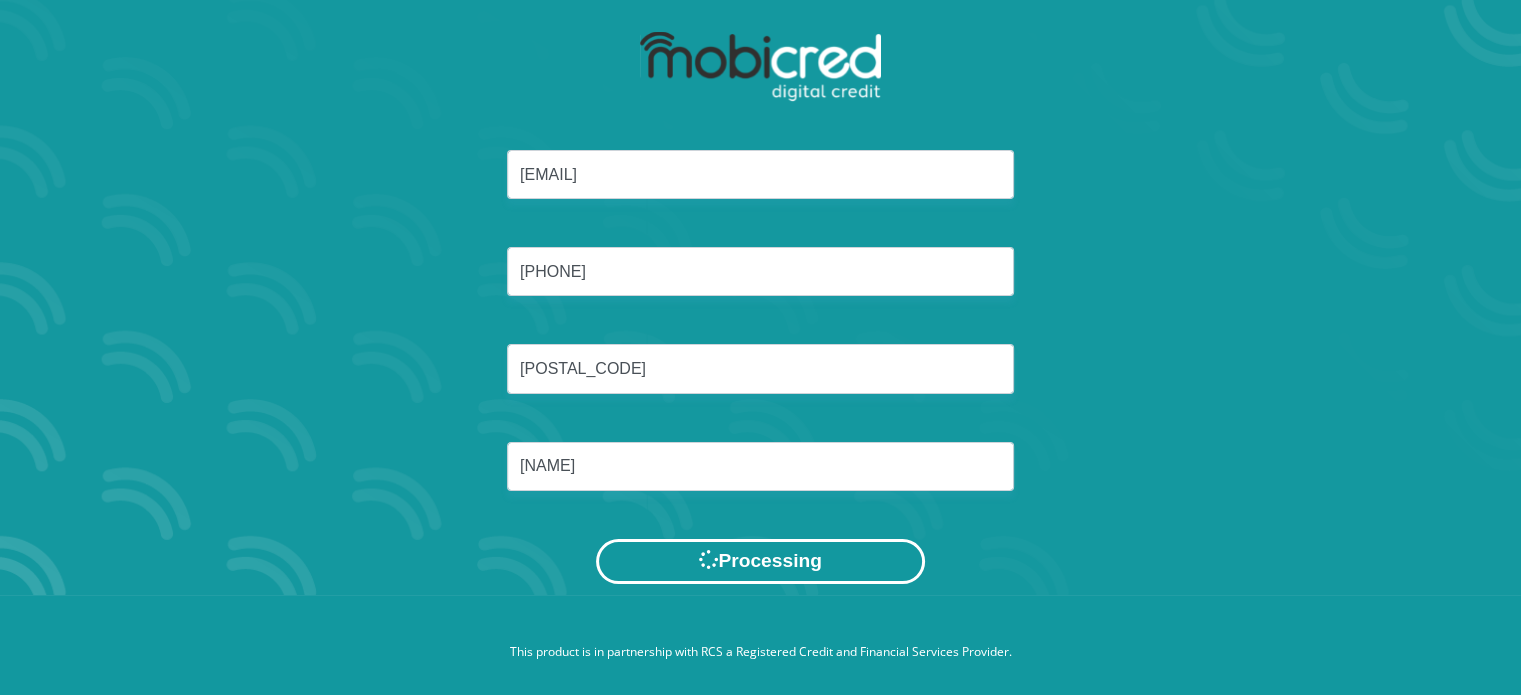 scroll, scrollTop: 0, scrollLeft: 0, axis: both 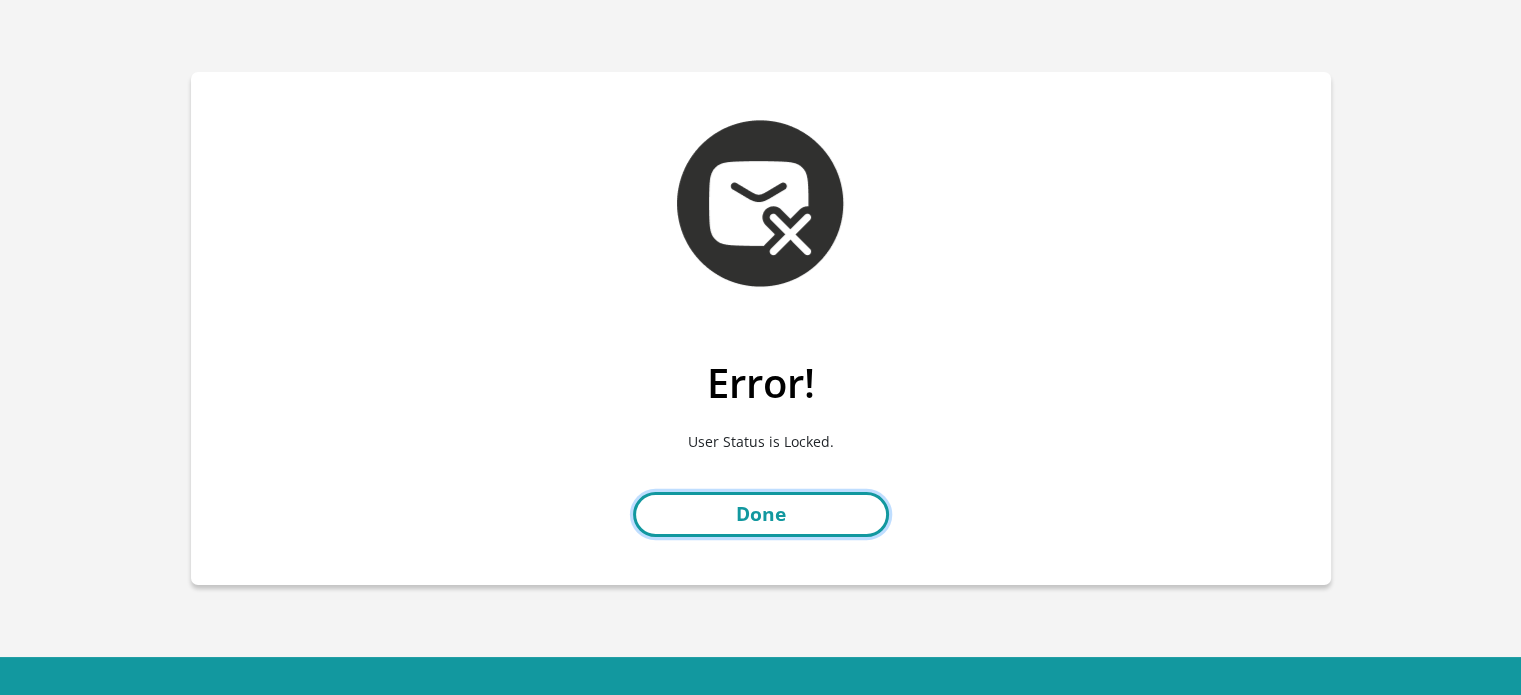 click on "Done" at bounding box center (761, 514) 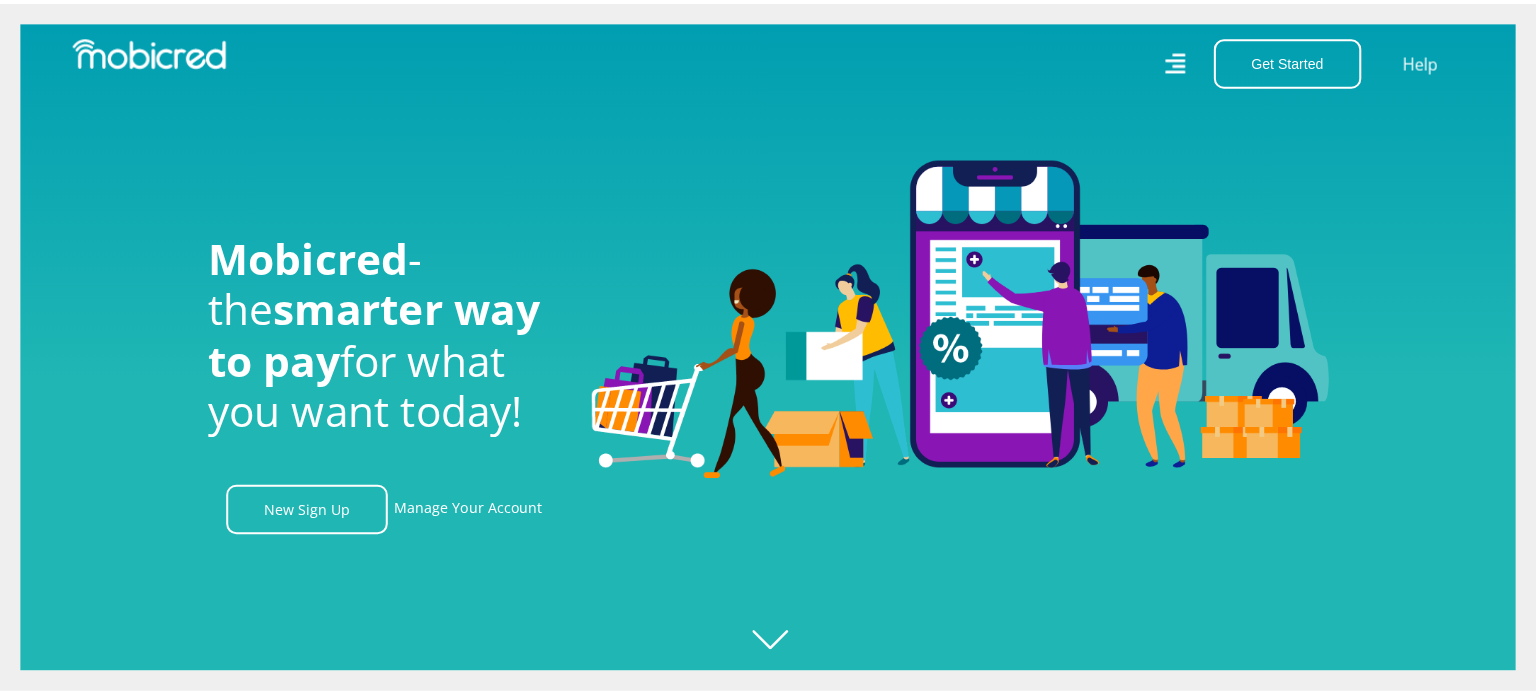 scroll, scrollTop: 0, scrollLeft: 0, axis: both 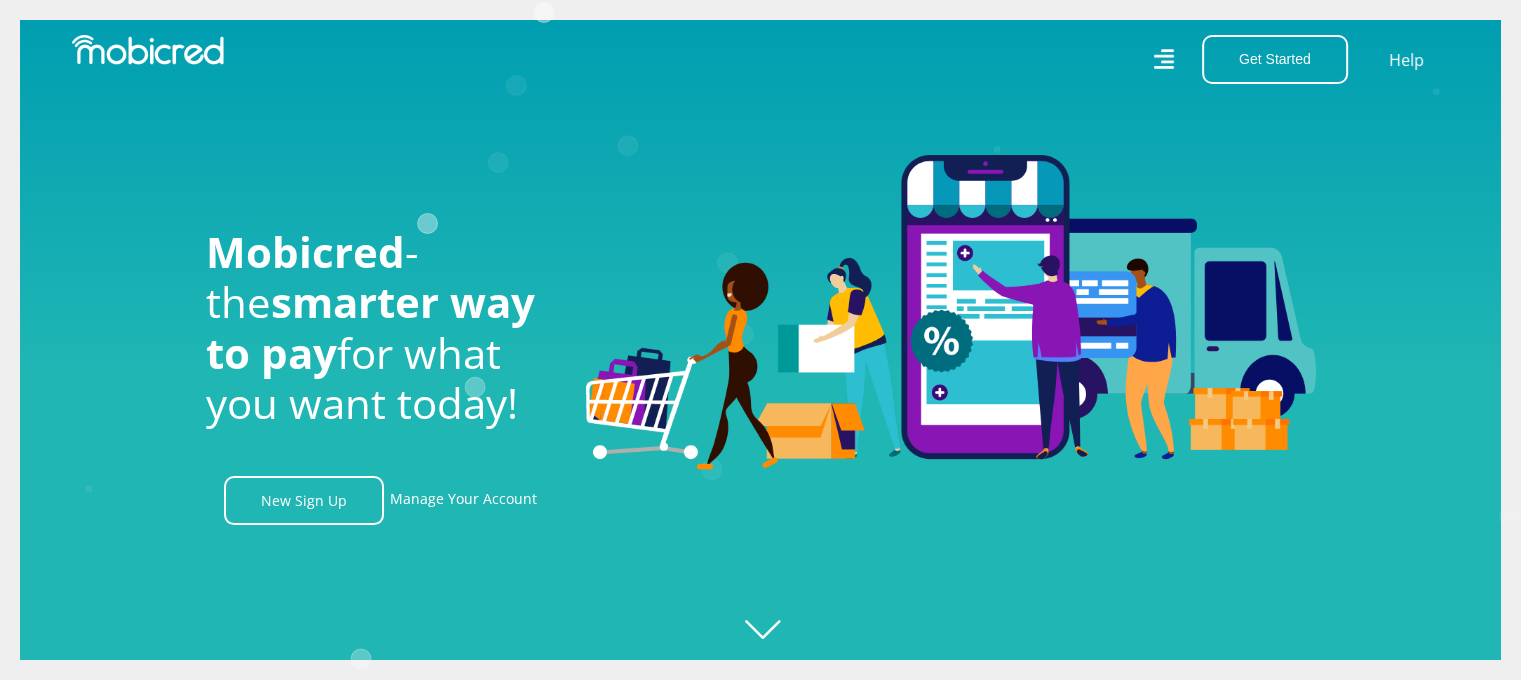 click on "Get Started
Open an Account
Account Holder Login" at bounding box center [1269, 59] 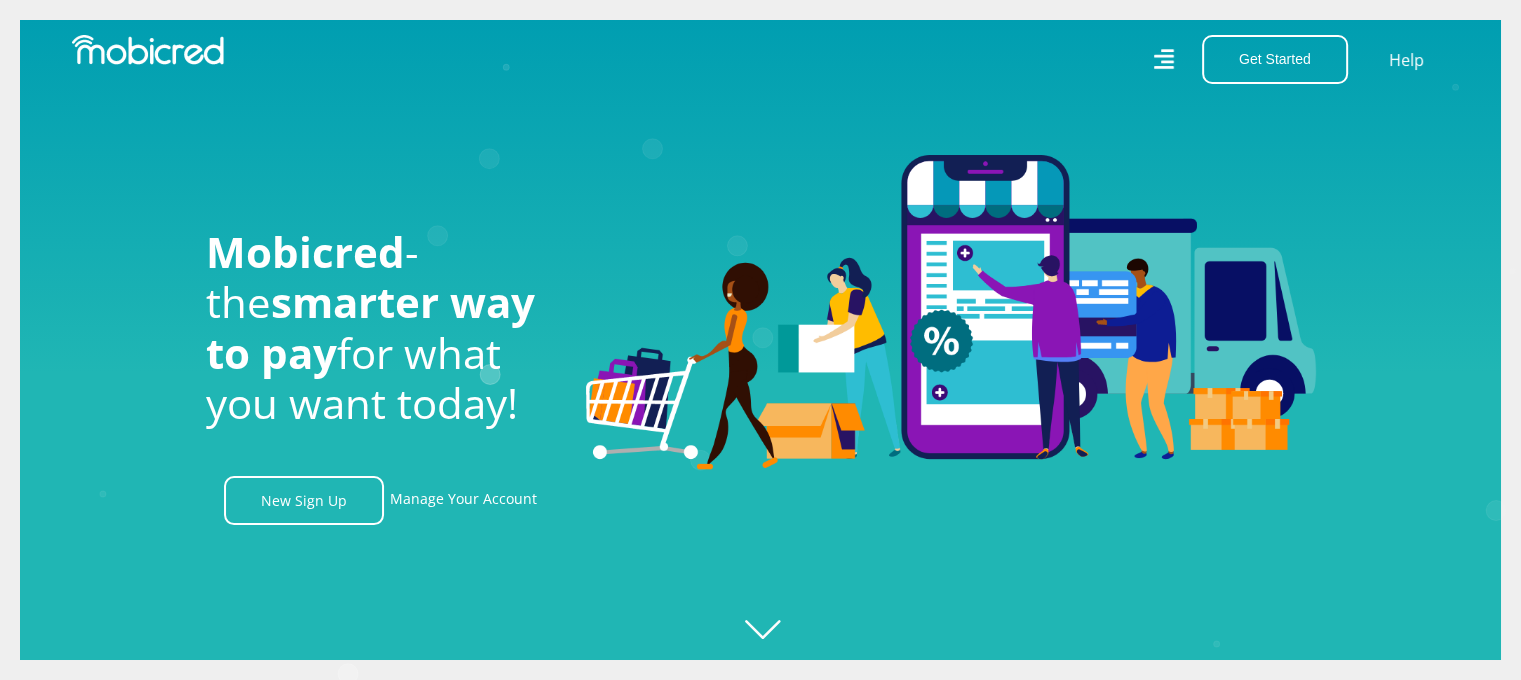click 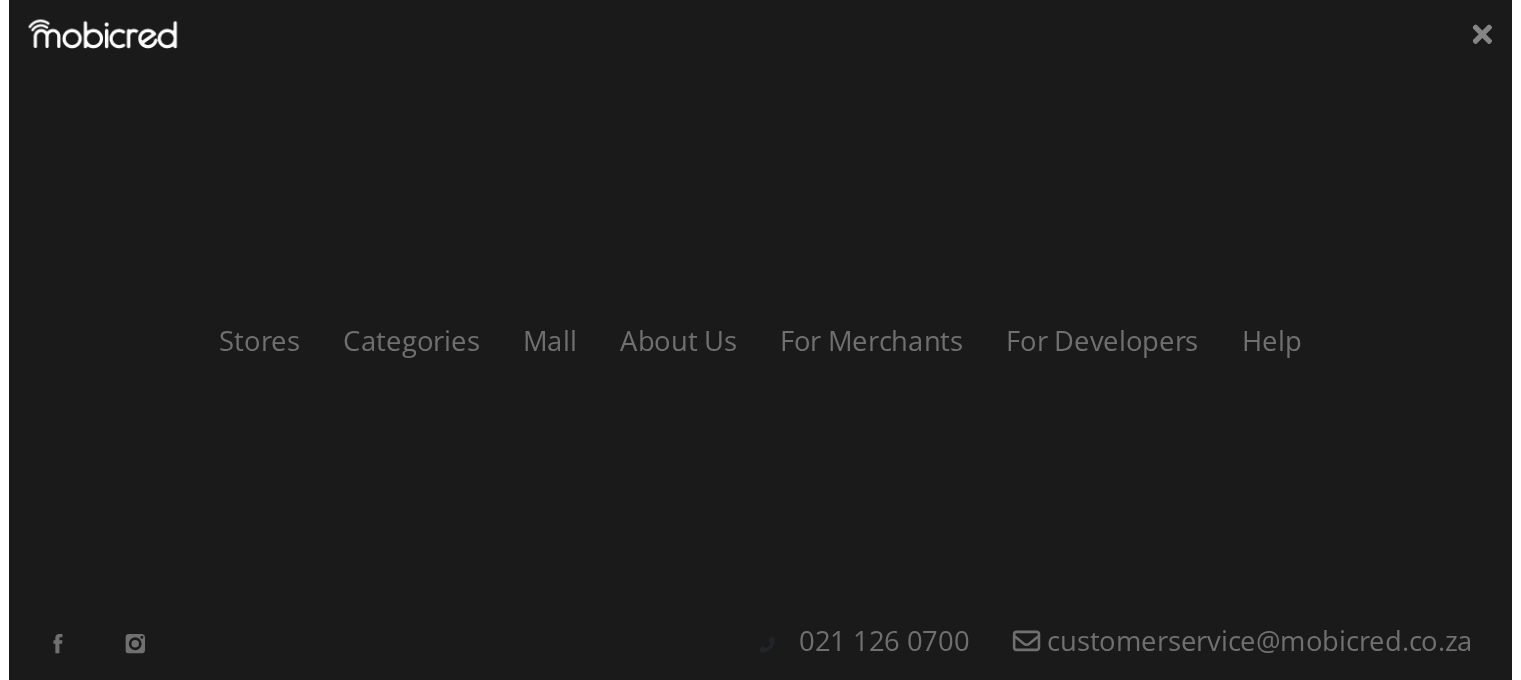 scroll, scrollTop: 0, scrollLeft: 1424, axis: horizontal 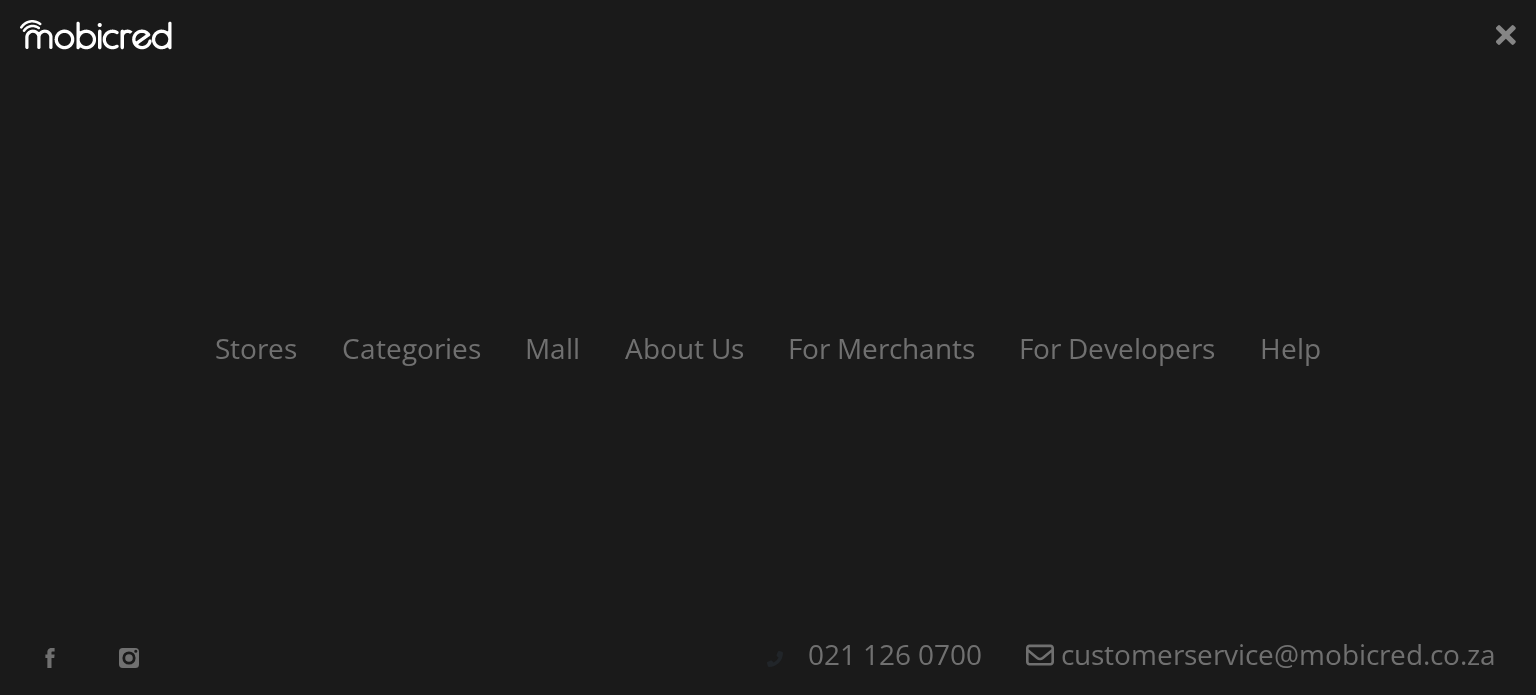 click on "Stores
Categories
Mall
About Us
For Merchants
For Developers
Help
Sign Up
Sign In
021 126 0700
customerservice@mobicred.co.za" at bounding box center [768, 347] 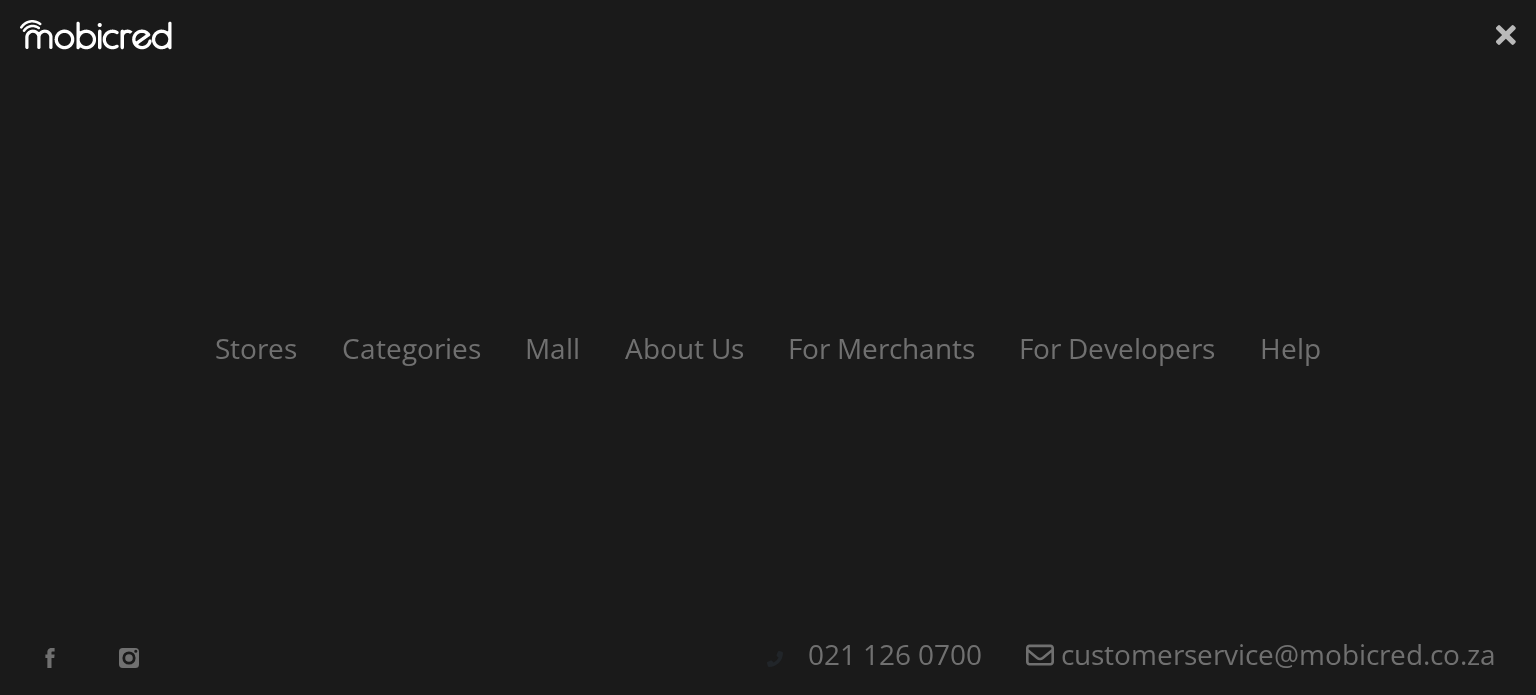 click 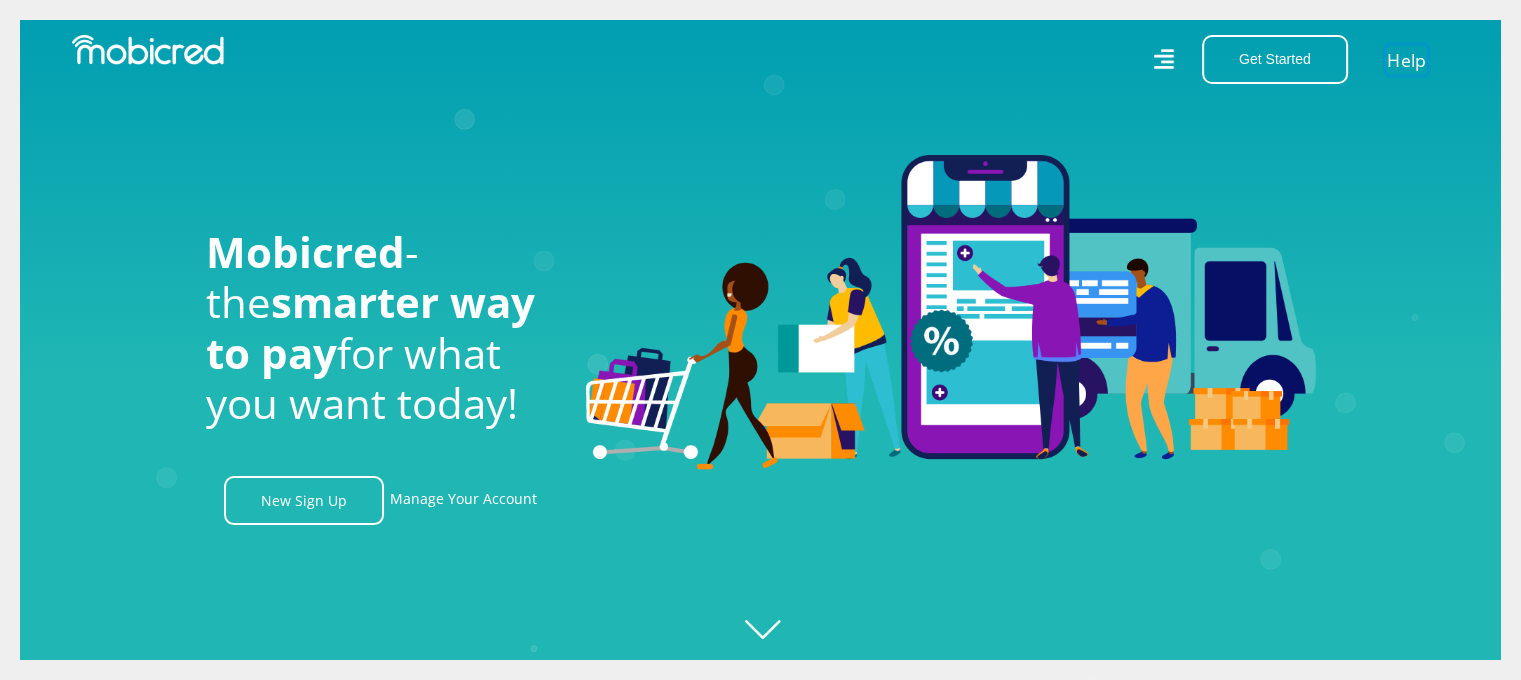 click on "Help" at bounding box center (1406, 59) 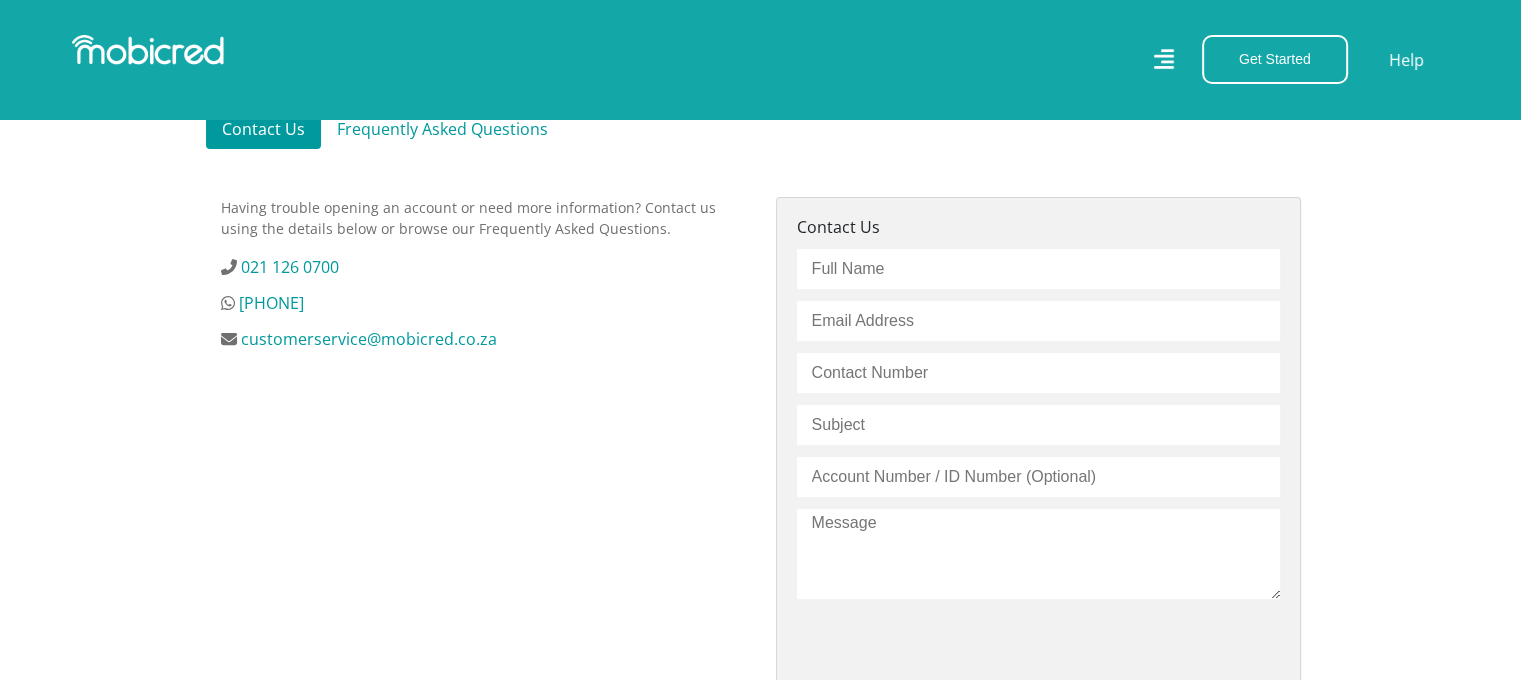 scroll, scrollTop: 600, scrollLeft: 0, axis: vertical 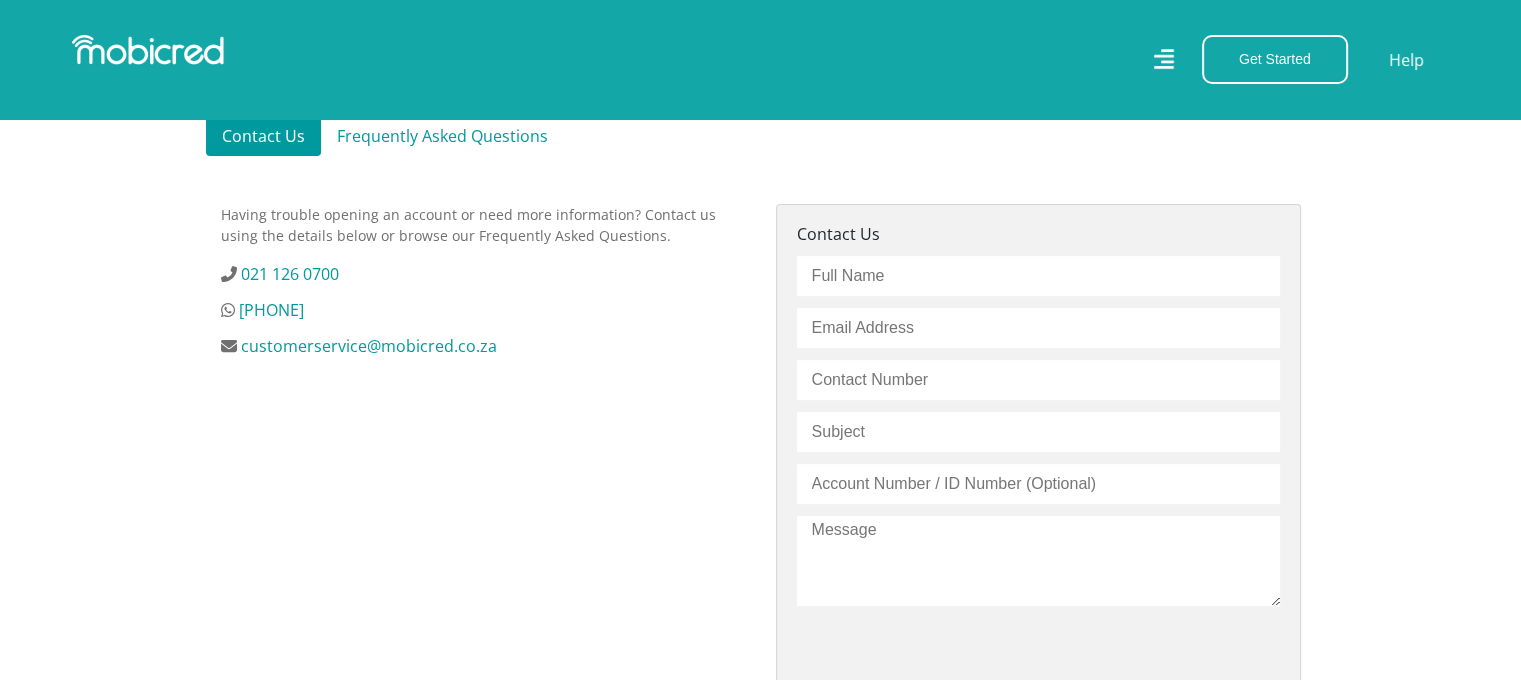 click on "Frequently Asked Questions" at bounding box center [442, 136] 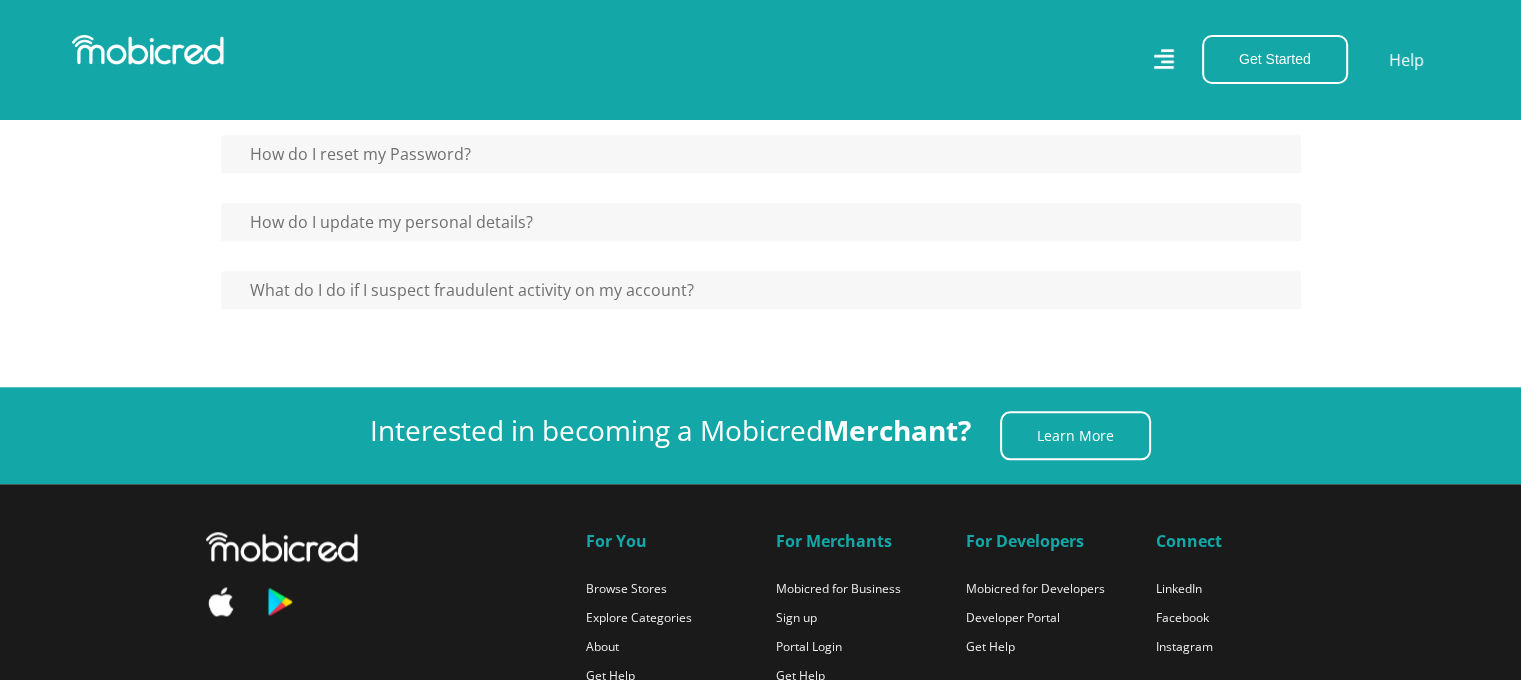 scroll, scrollTop: 2000, scrollLeft: 0, axis: vertical 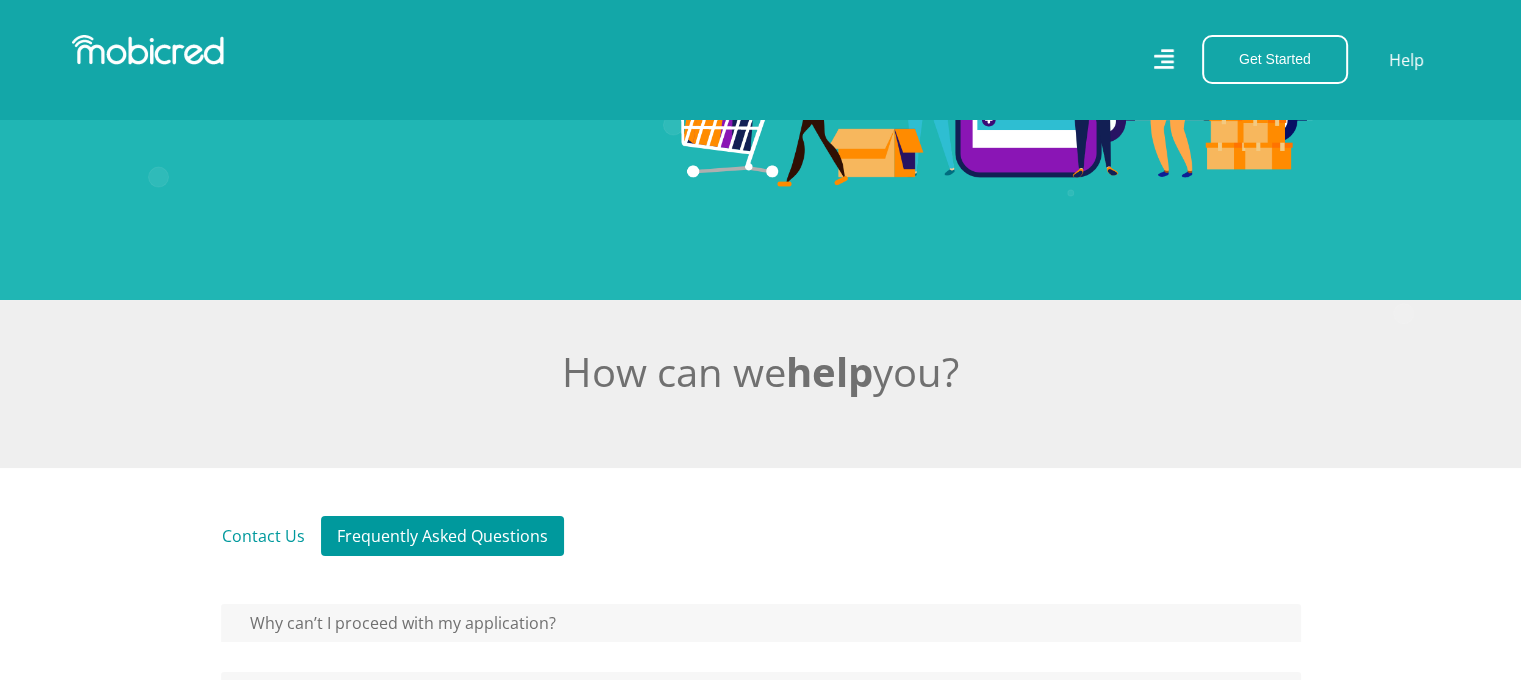 click on "Contact Us" at bounding box center [263, 536] 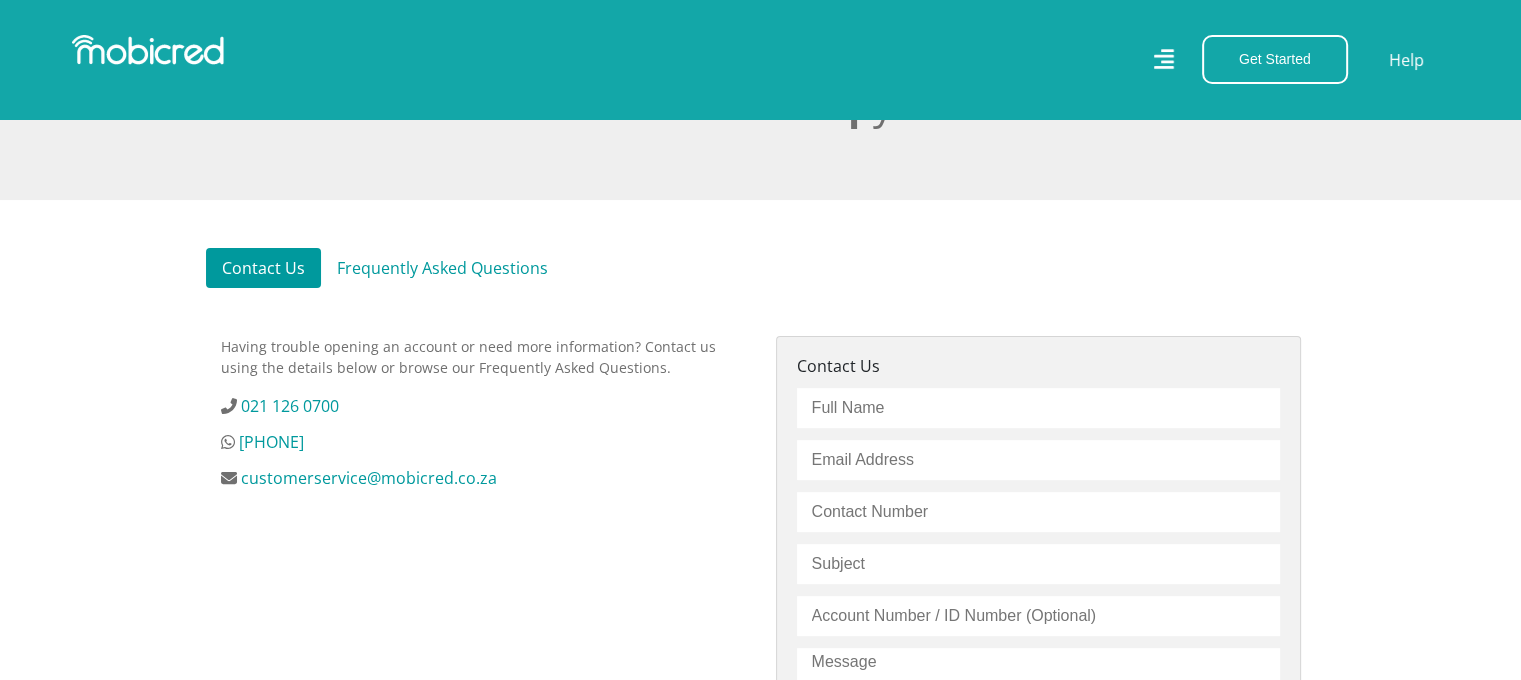 scroll, scrollTop: 500, scrollLeft: 0, axis: vertical 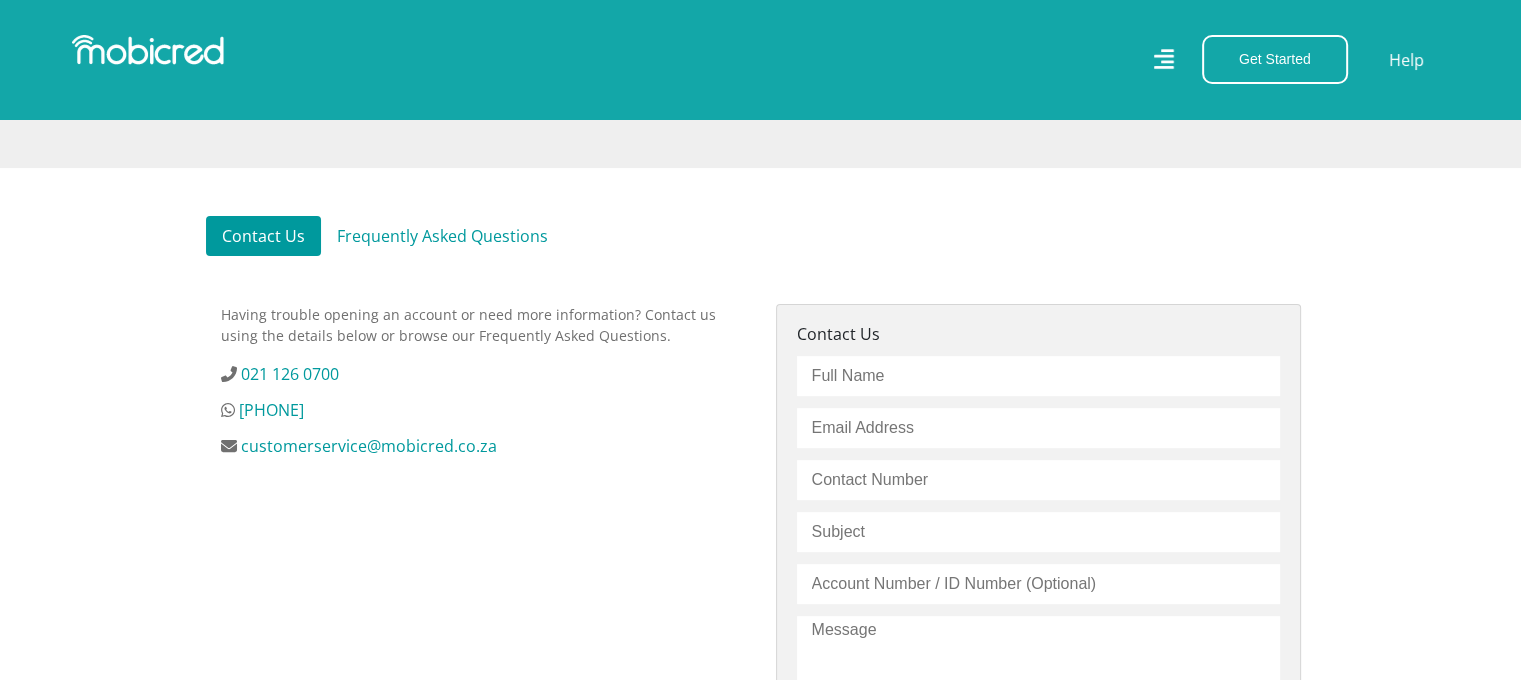 click at bounding box center [1038, 376] 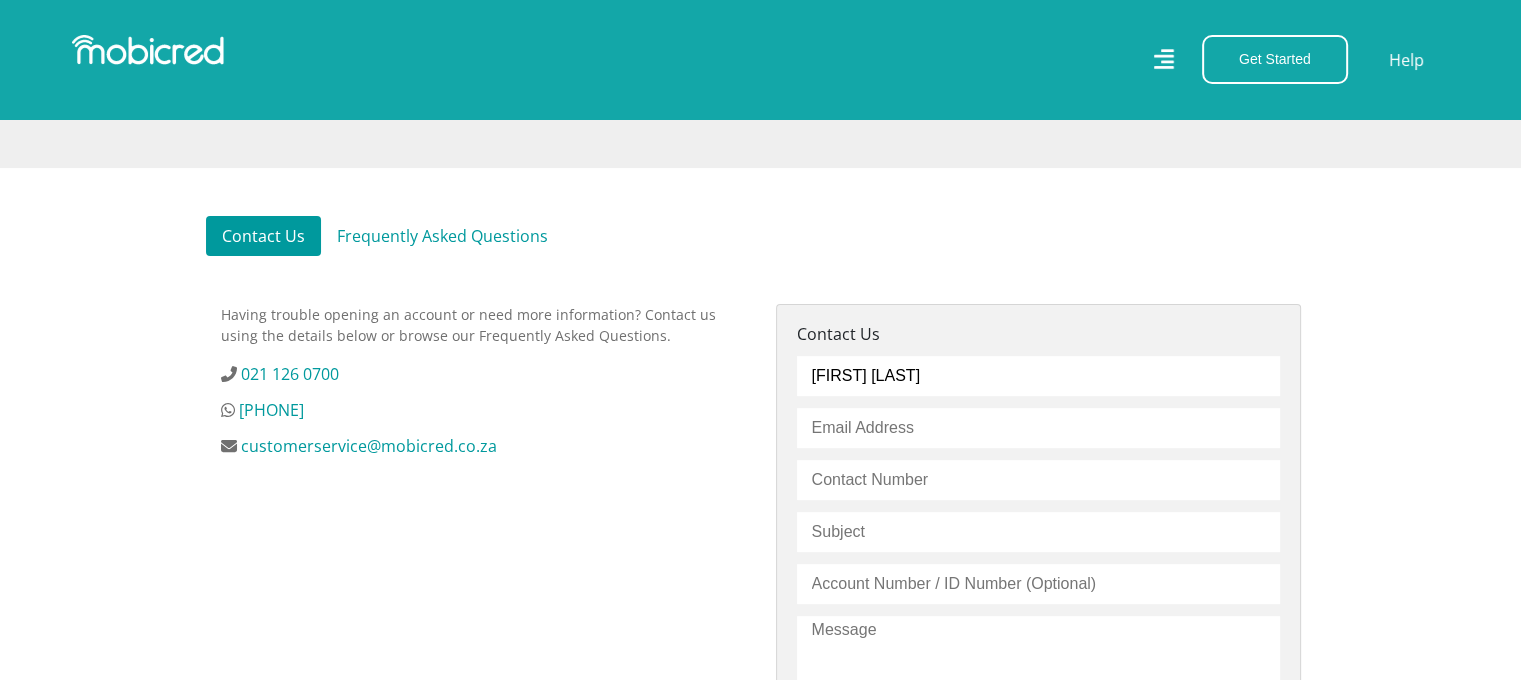 type on "Ulrich Troskie" 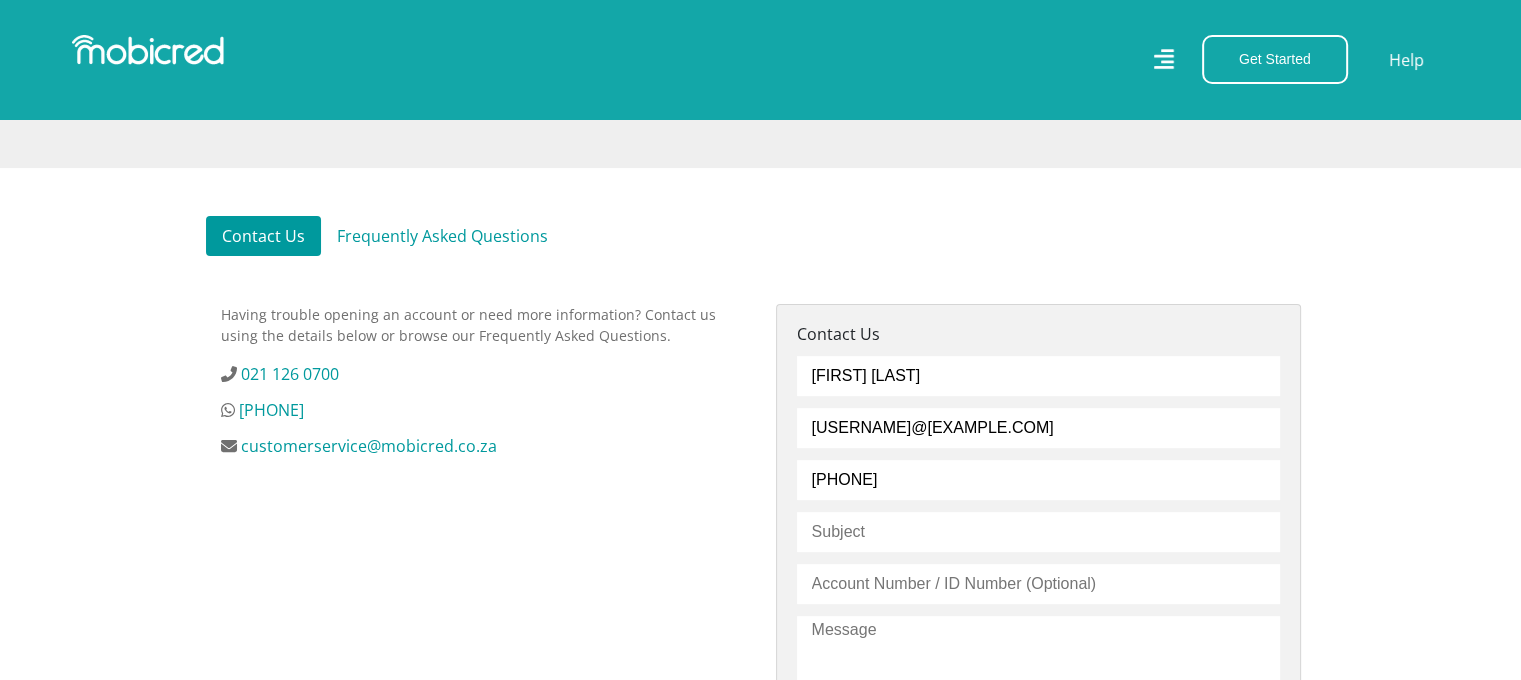 drag, startPoint x: 909, startPoint y: 483, endPoint x: 788, endPoint y: 487, distance: 121.0661 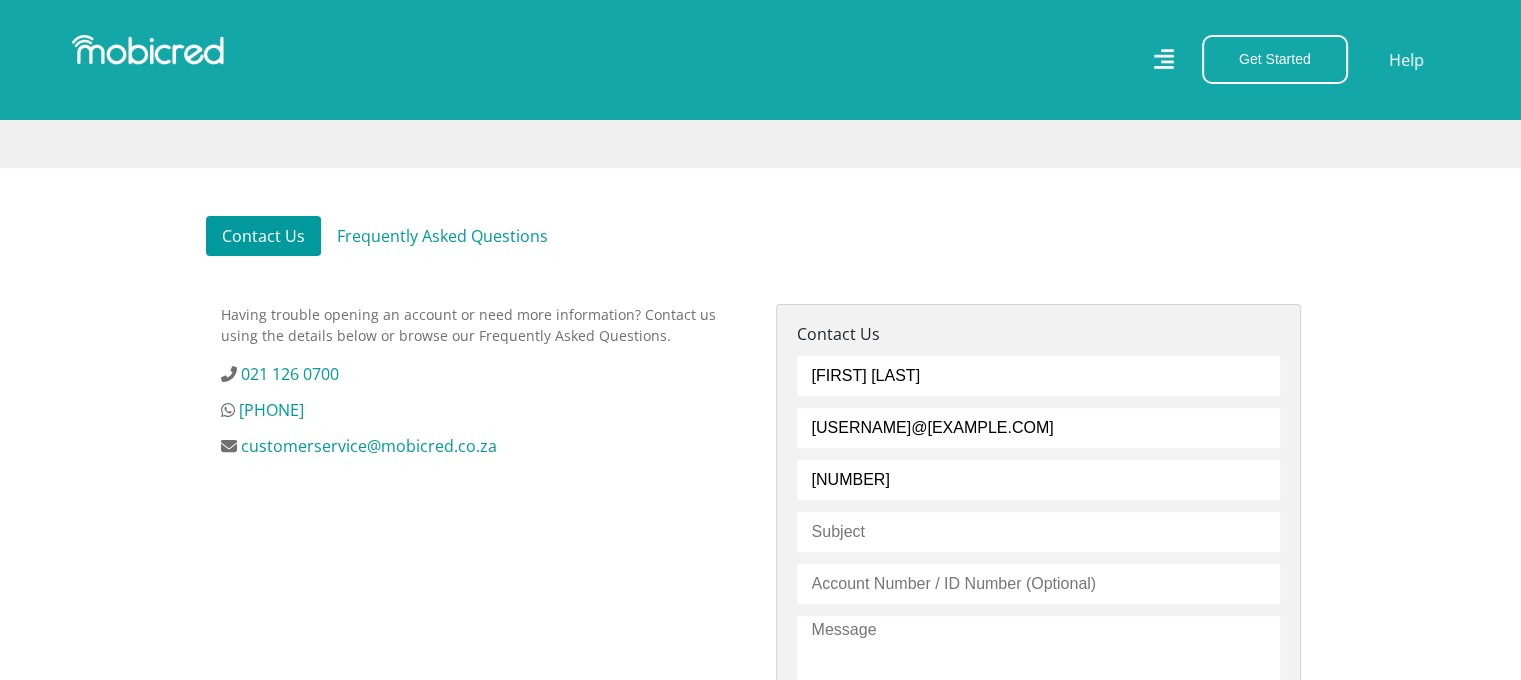 type on "0633312096" 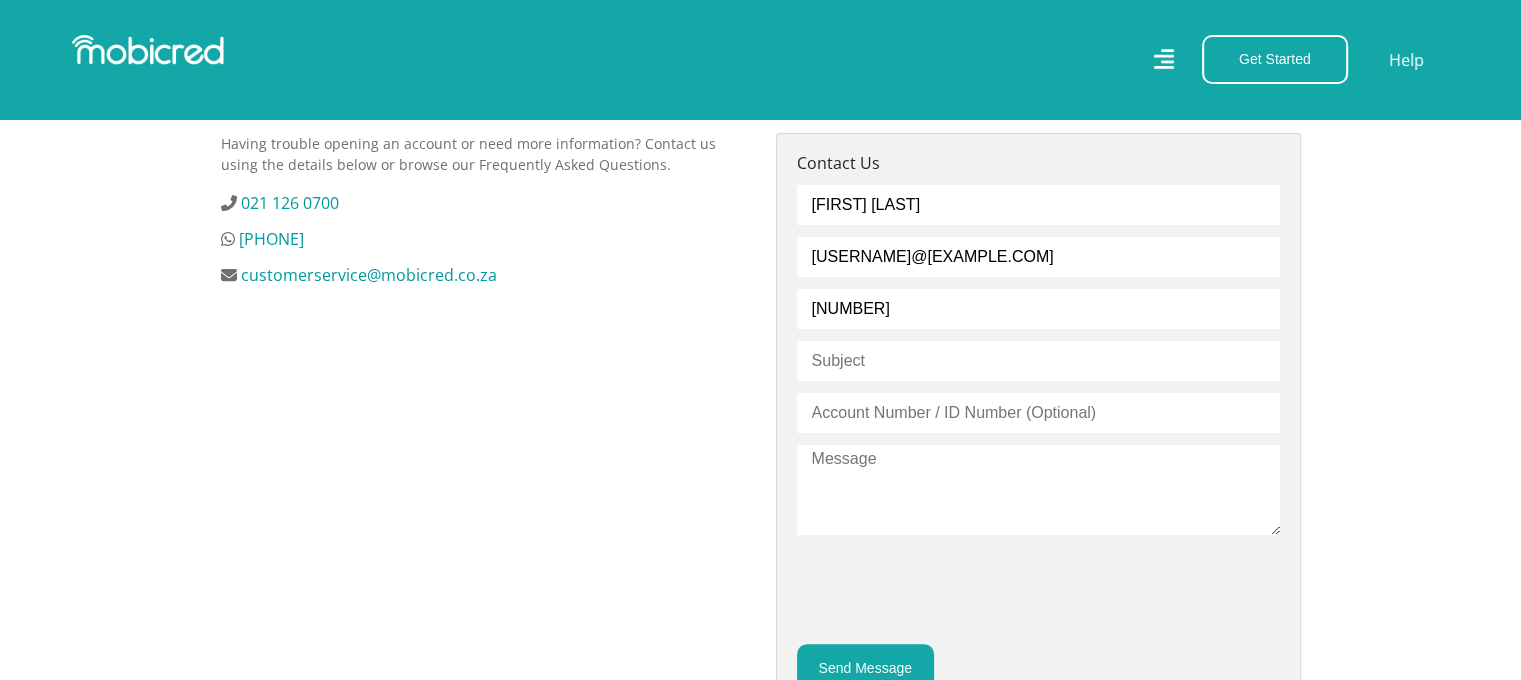 scroll, scrollTop: 700, scrollLeft: 0, axis: vertical 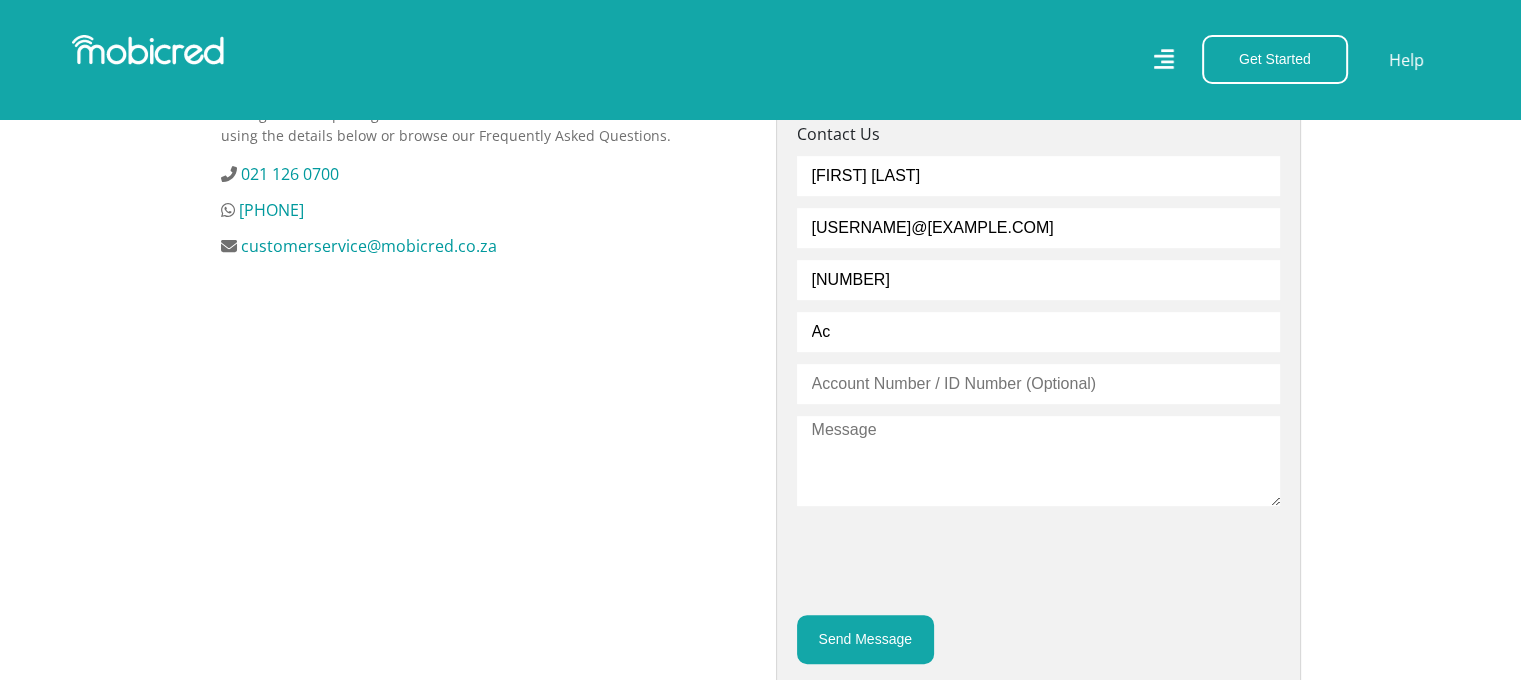 type on "A" 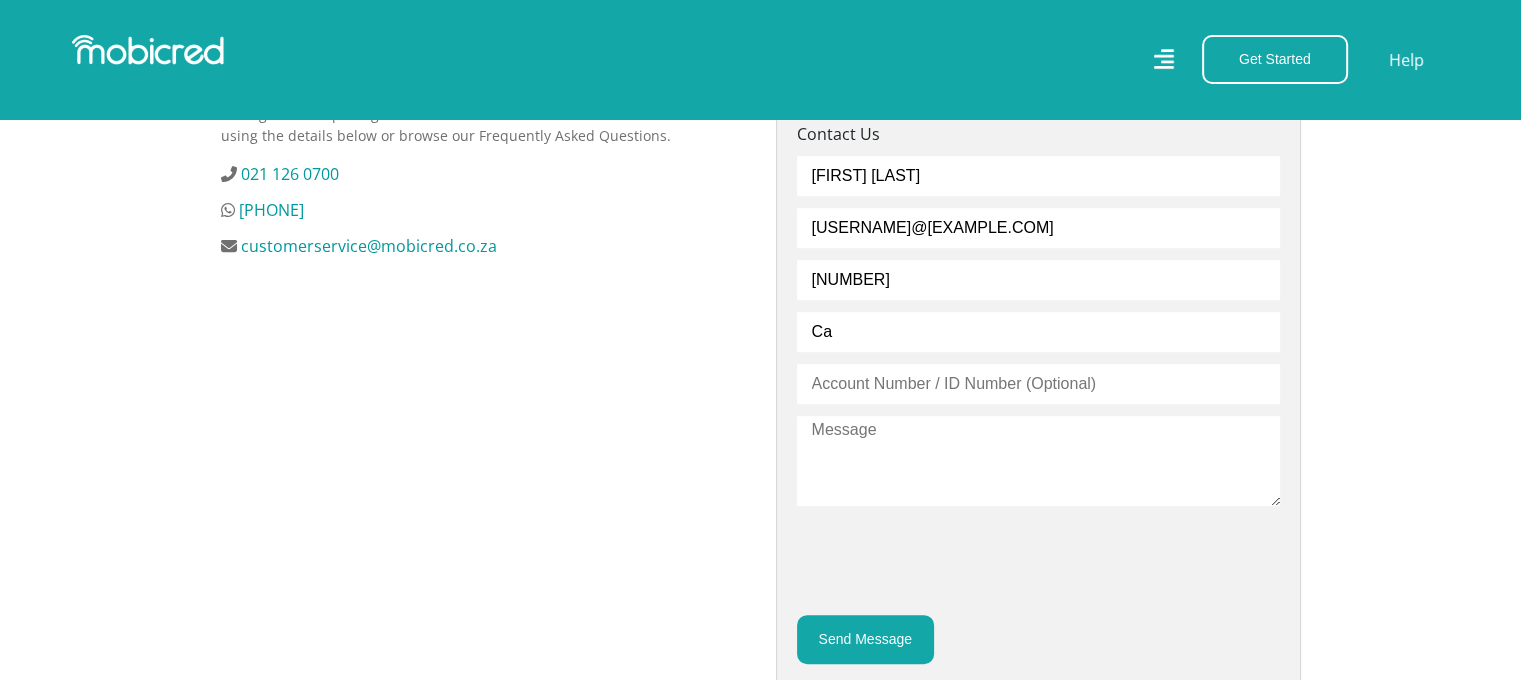 type on "C" 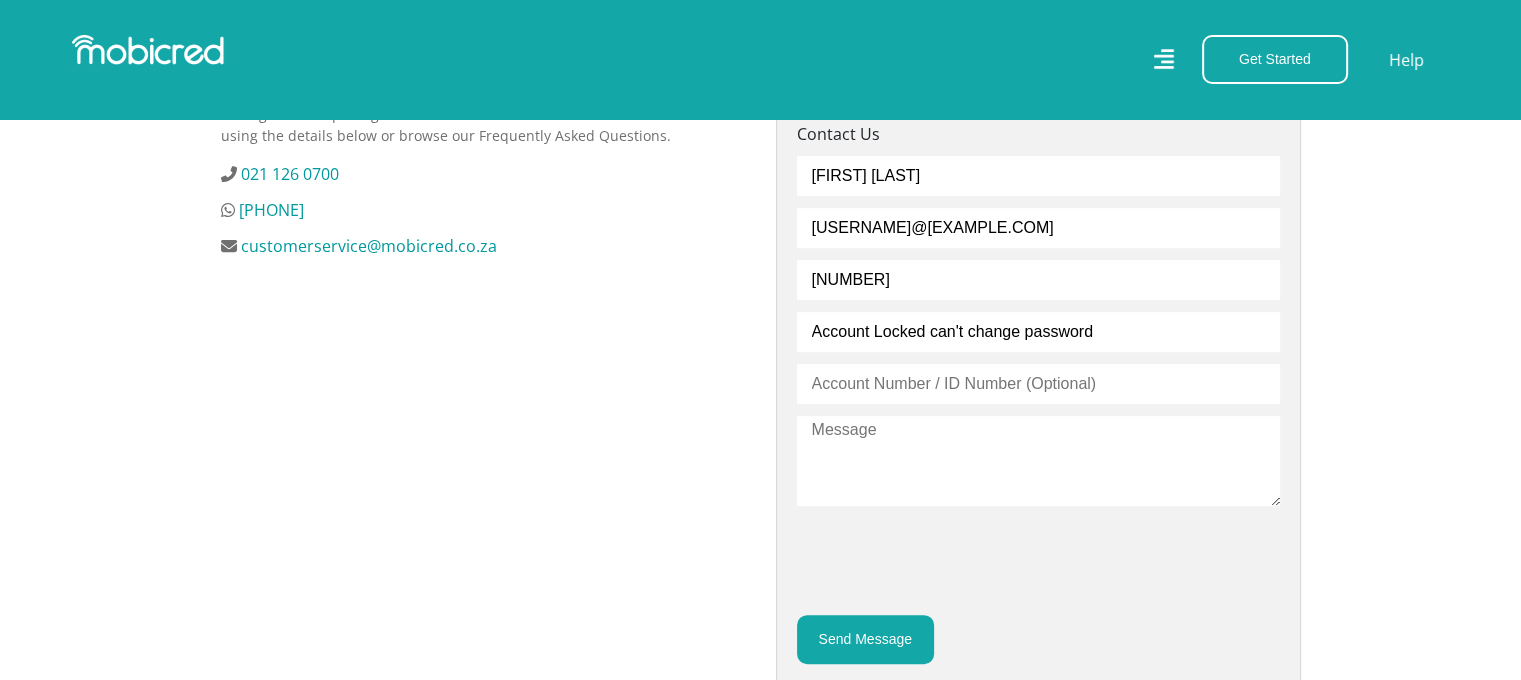 type on "Account Locked can't change password" 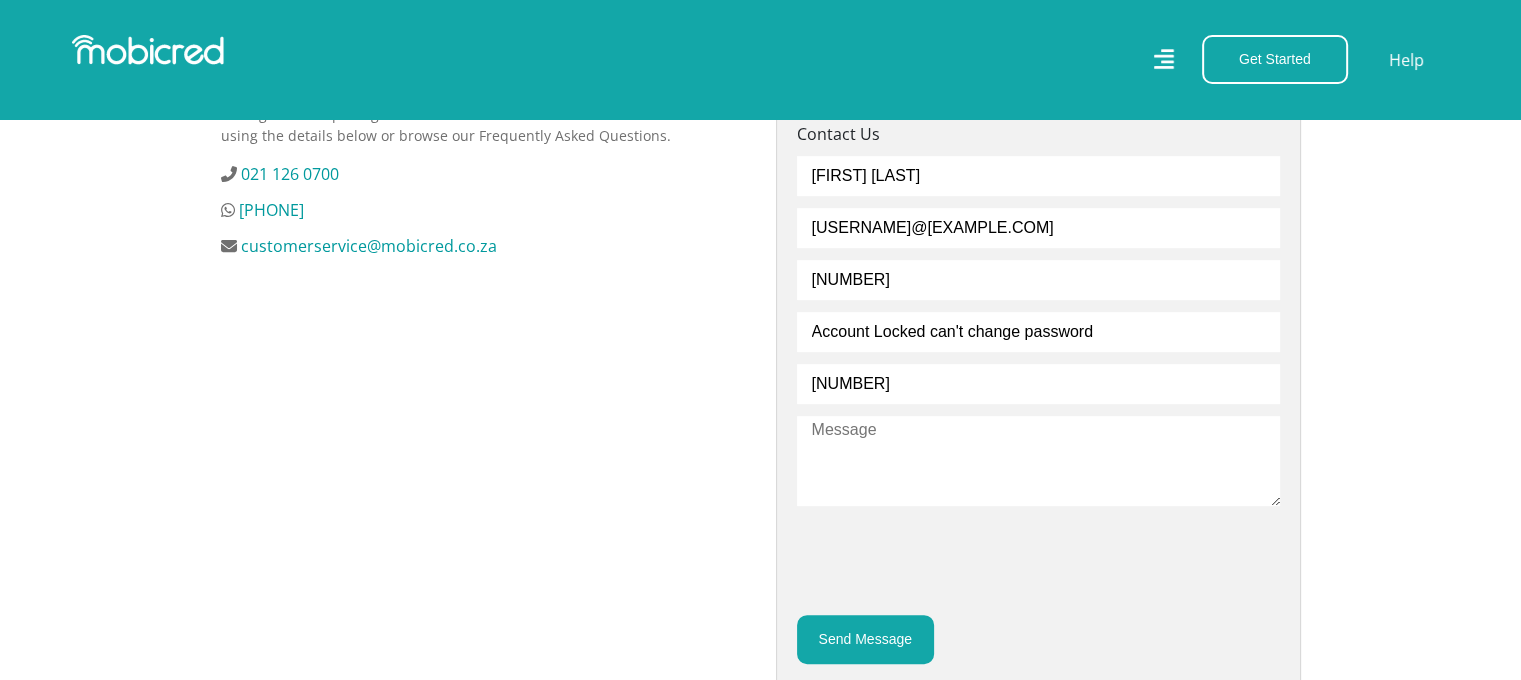 type on "0101025136082" 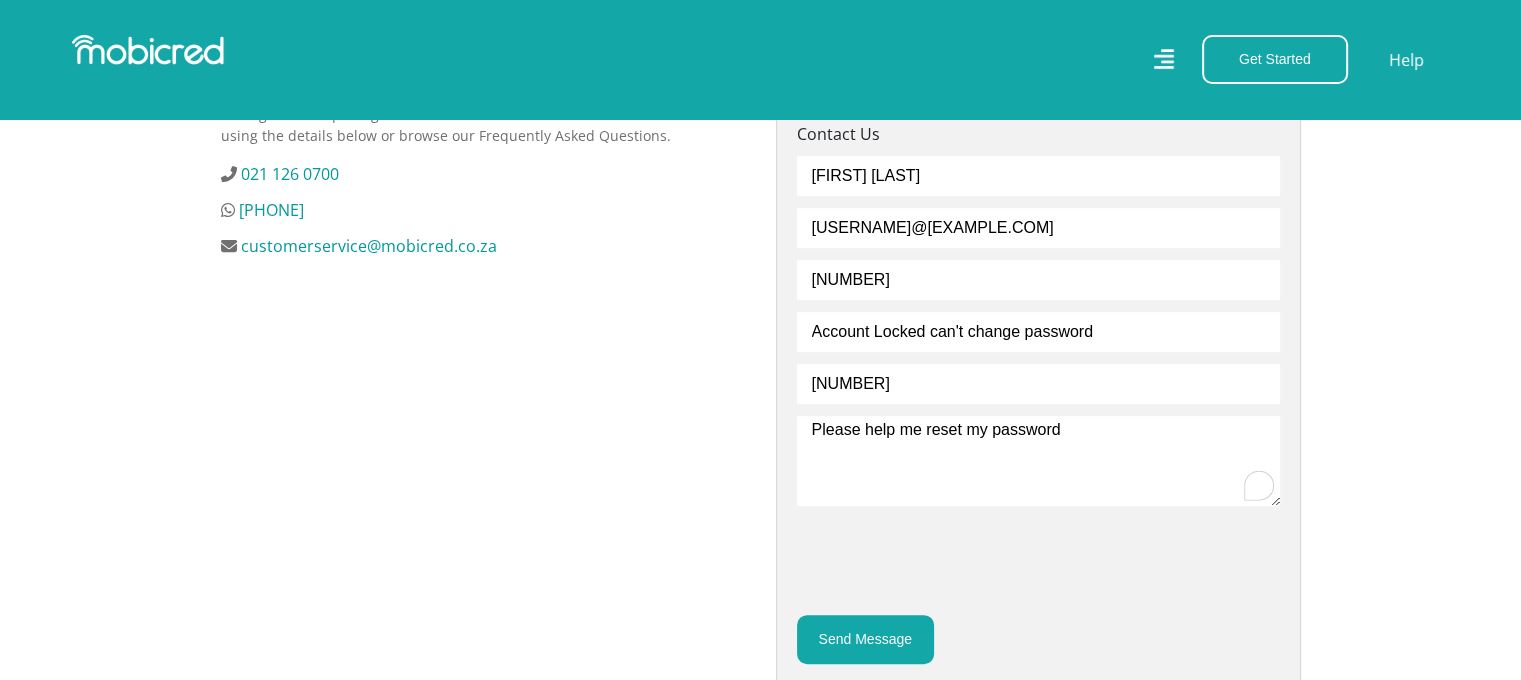 type on "Please help me reset my password" 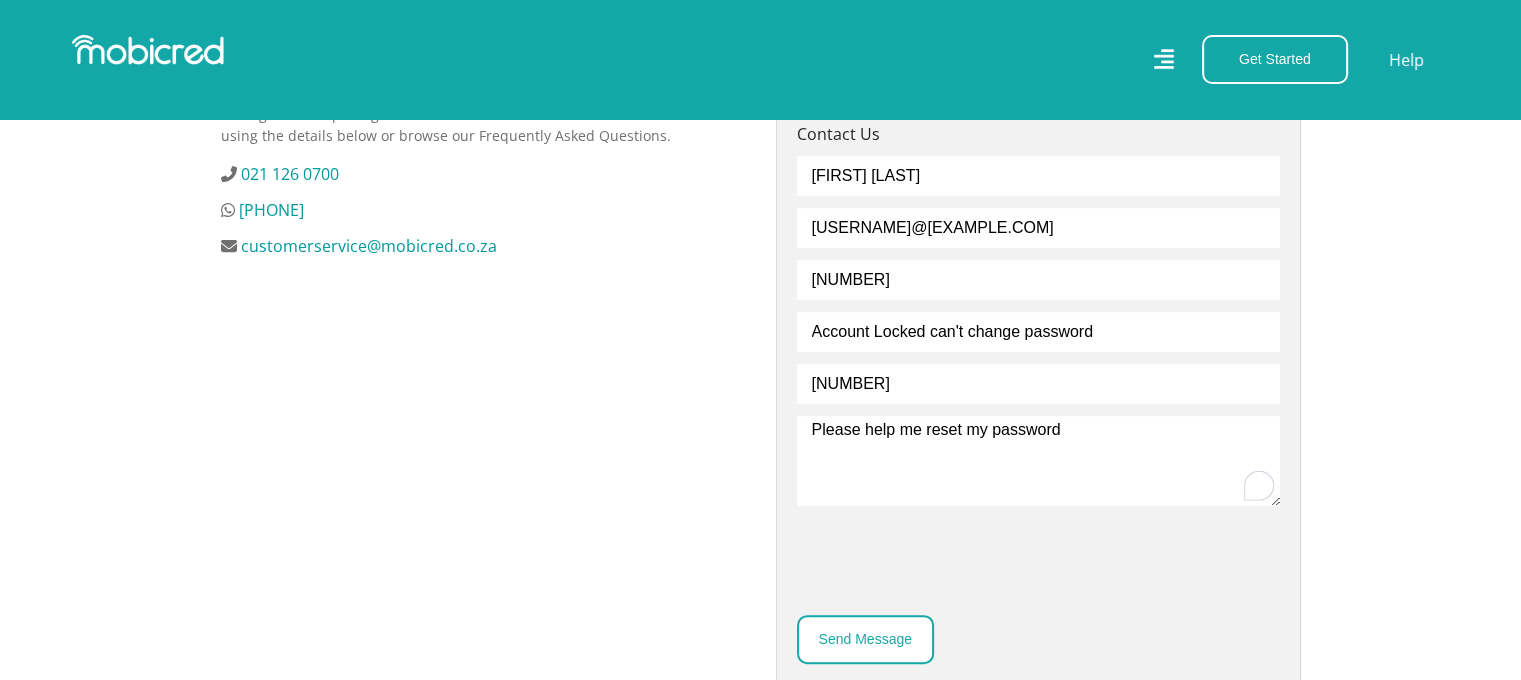 click on "Send Message" at bounding box center [865, 639] 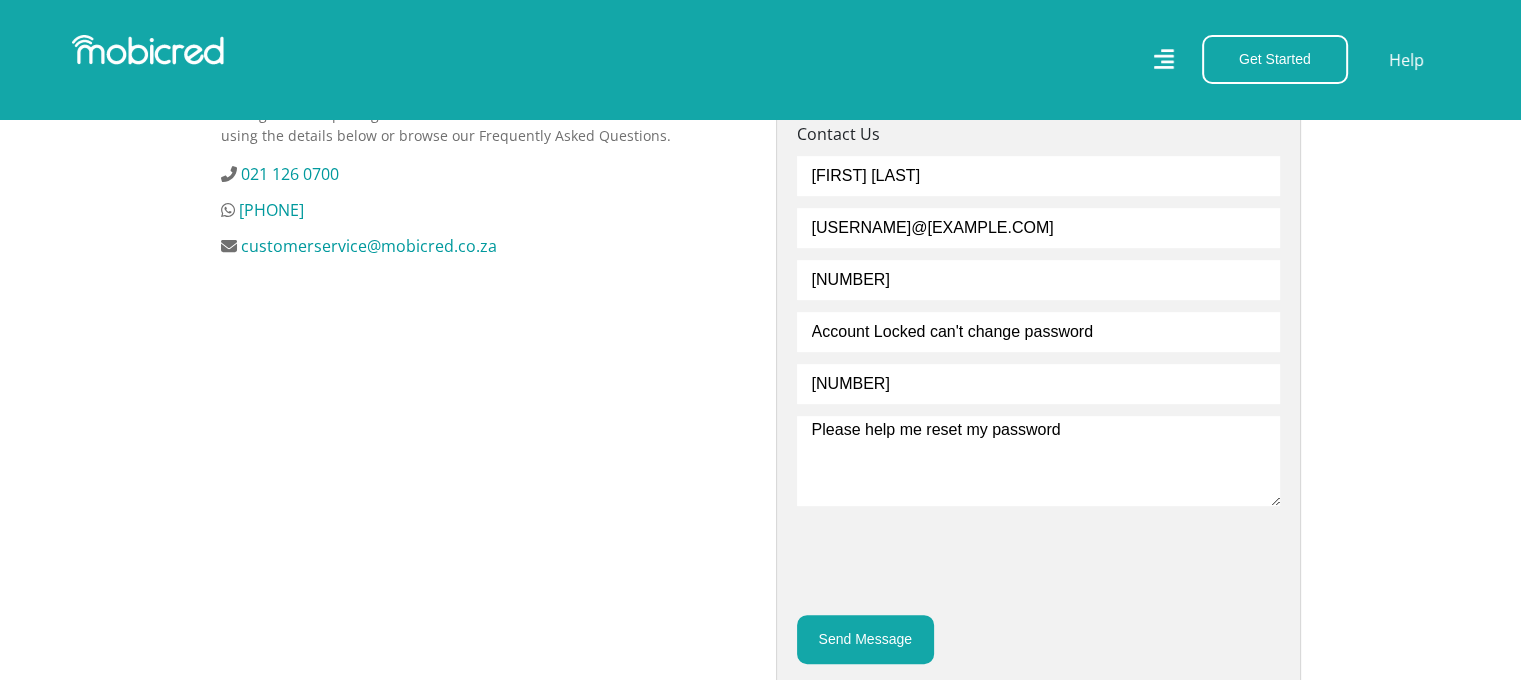 scroll, scrollTop: 404, scrollLeft: 0, axis: vertical 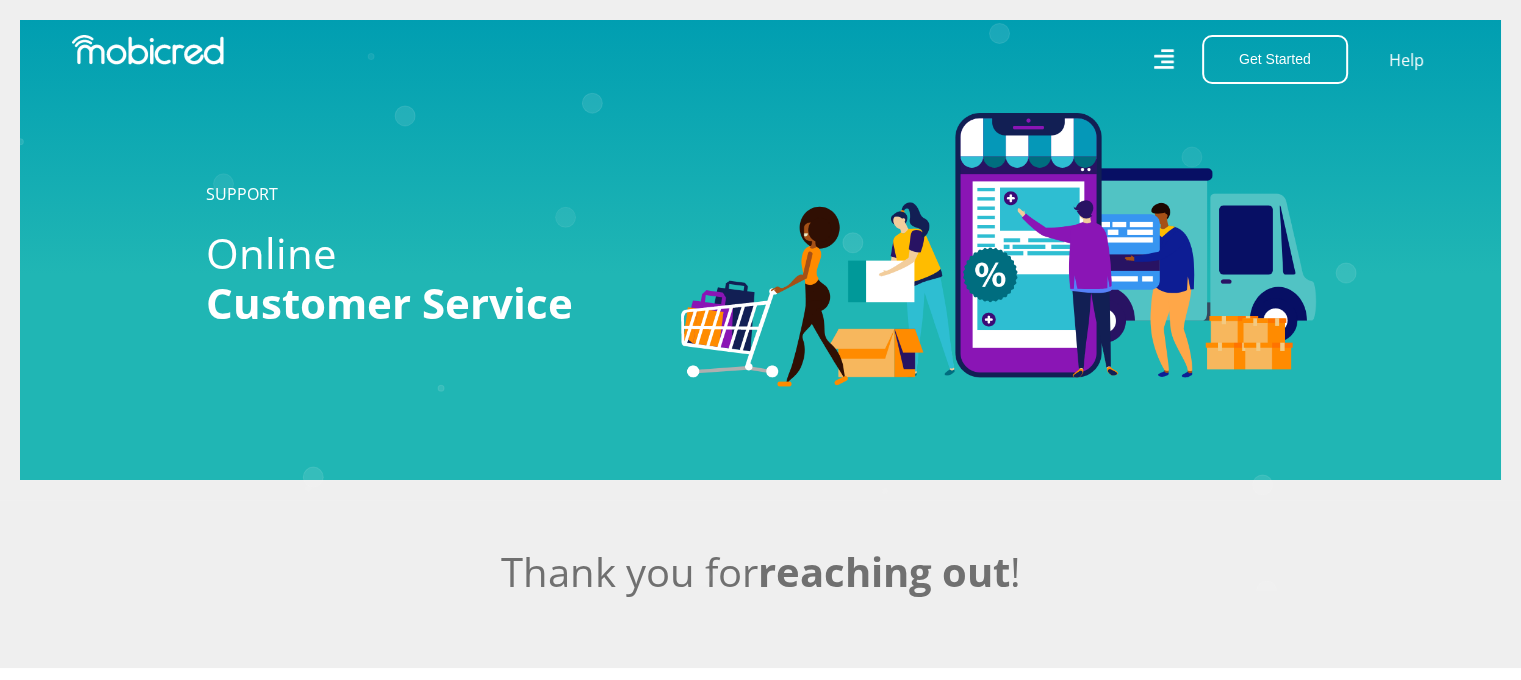 click 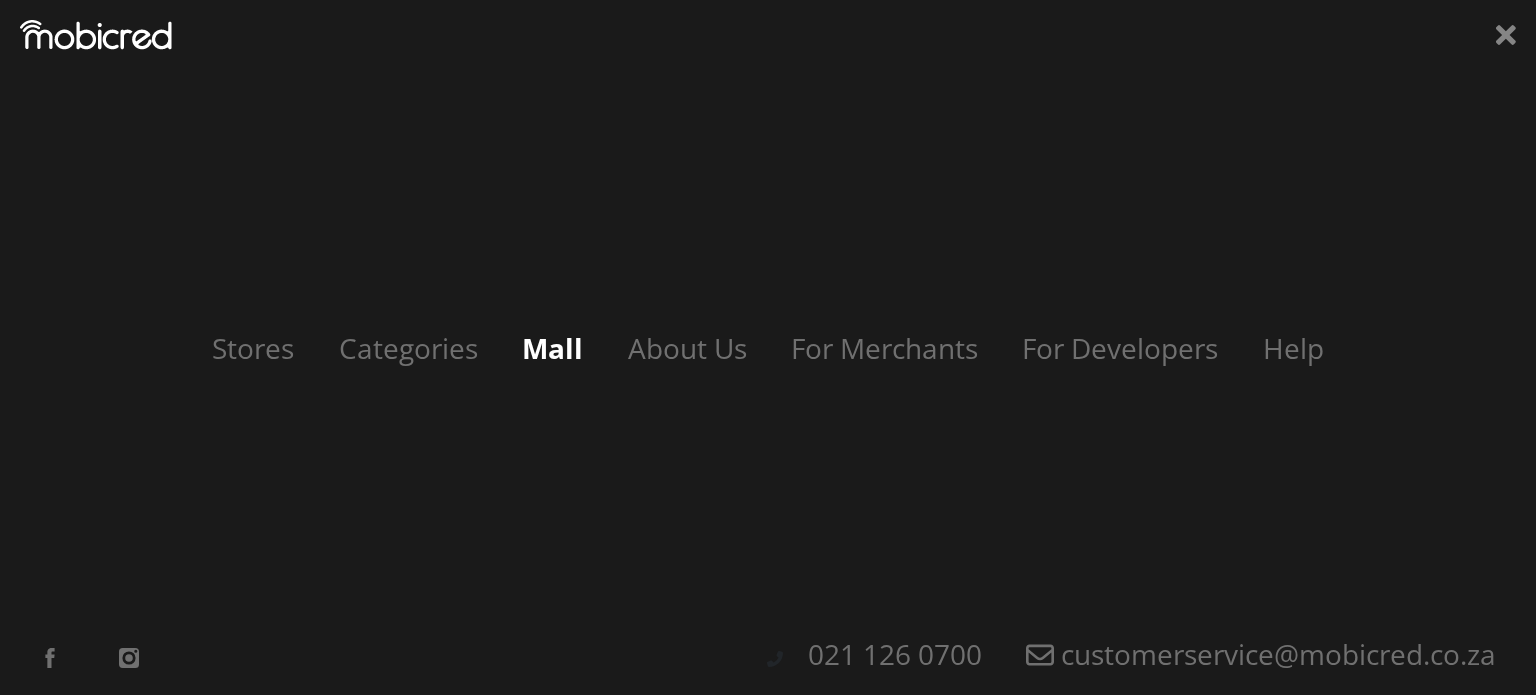 click on "Mall" at bounding box center (552, 348) 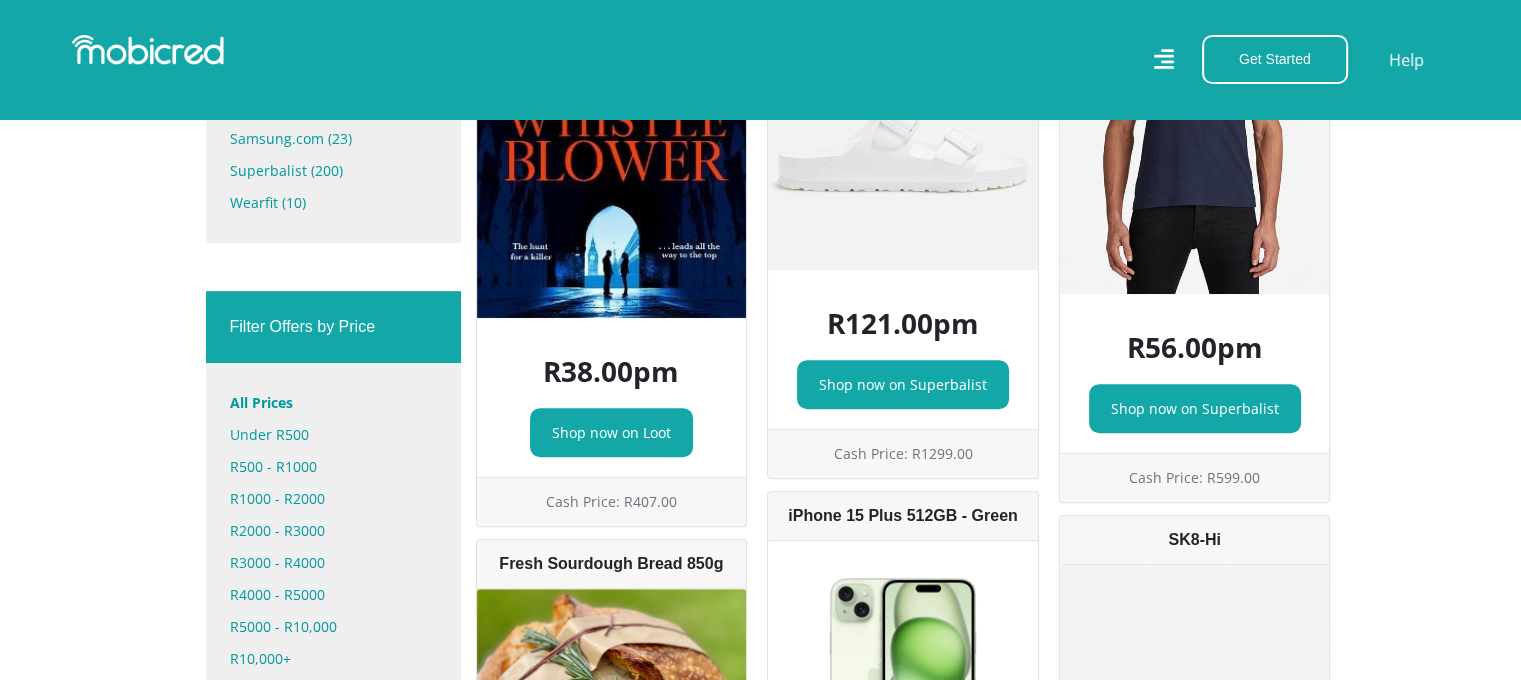 scroll, scrollTop: 1000, scrollLeft: 0, axis: vertical 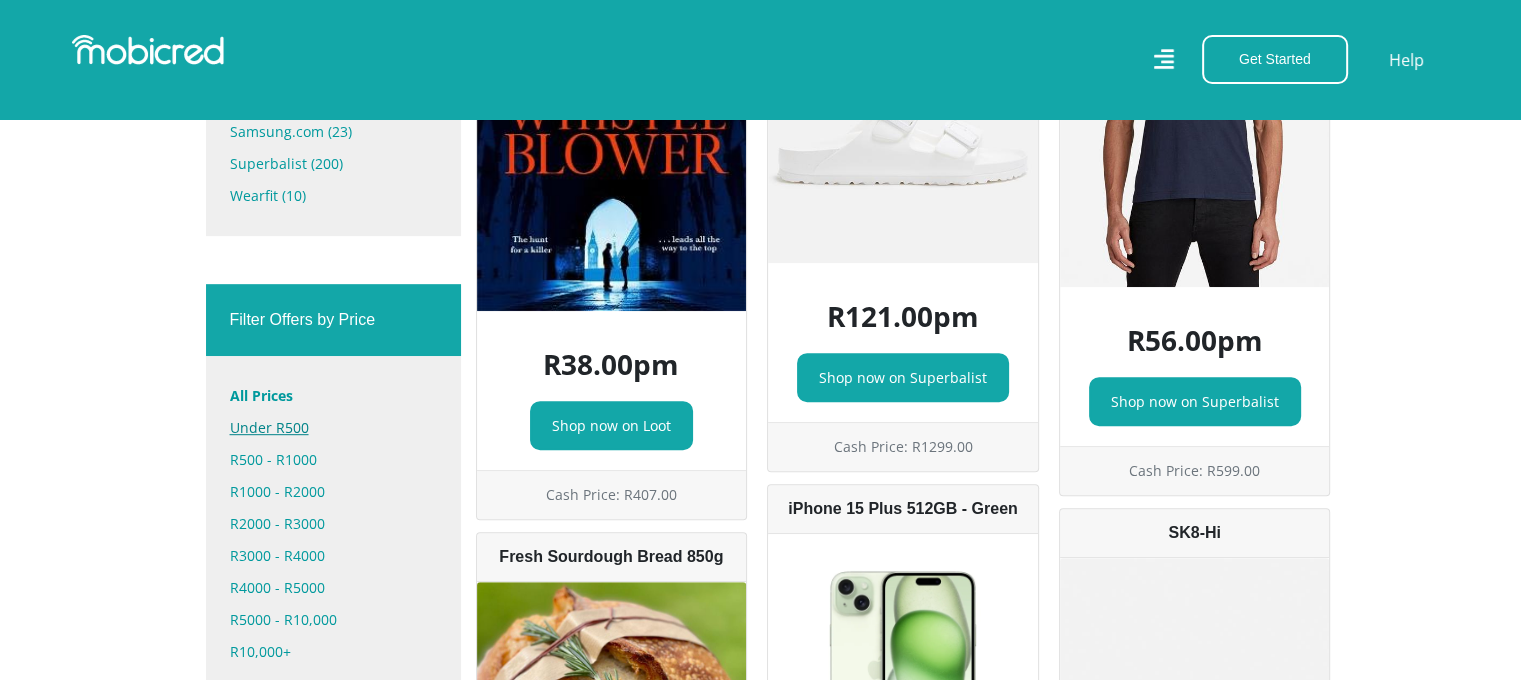 click on "Under R500" at bounding box center [333, 428] 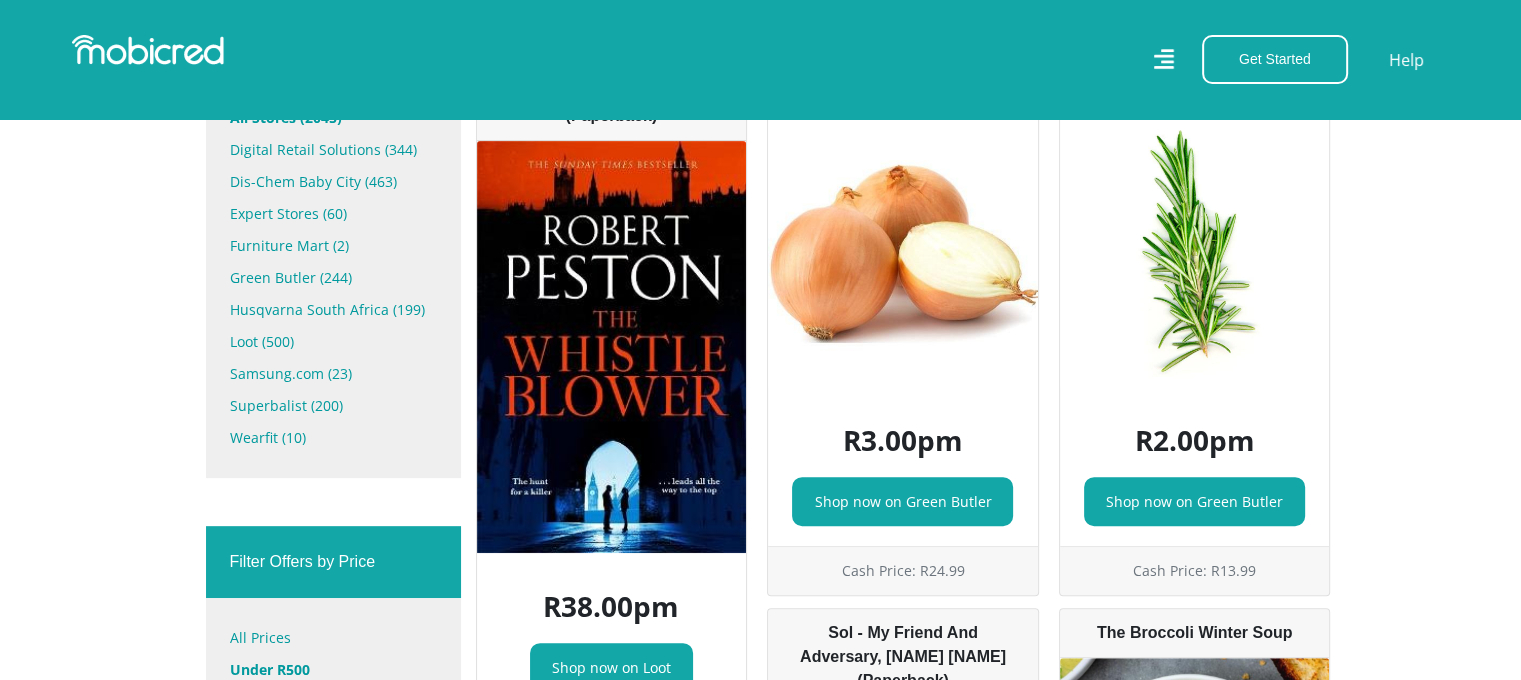 scroll, scrollTop: 800, scrollLeft: 0, axis: vertical 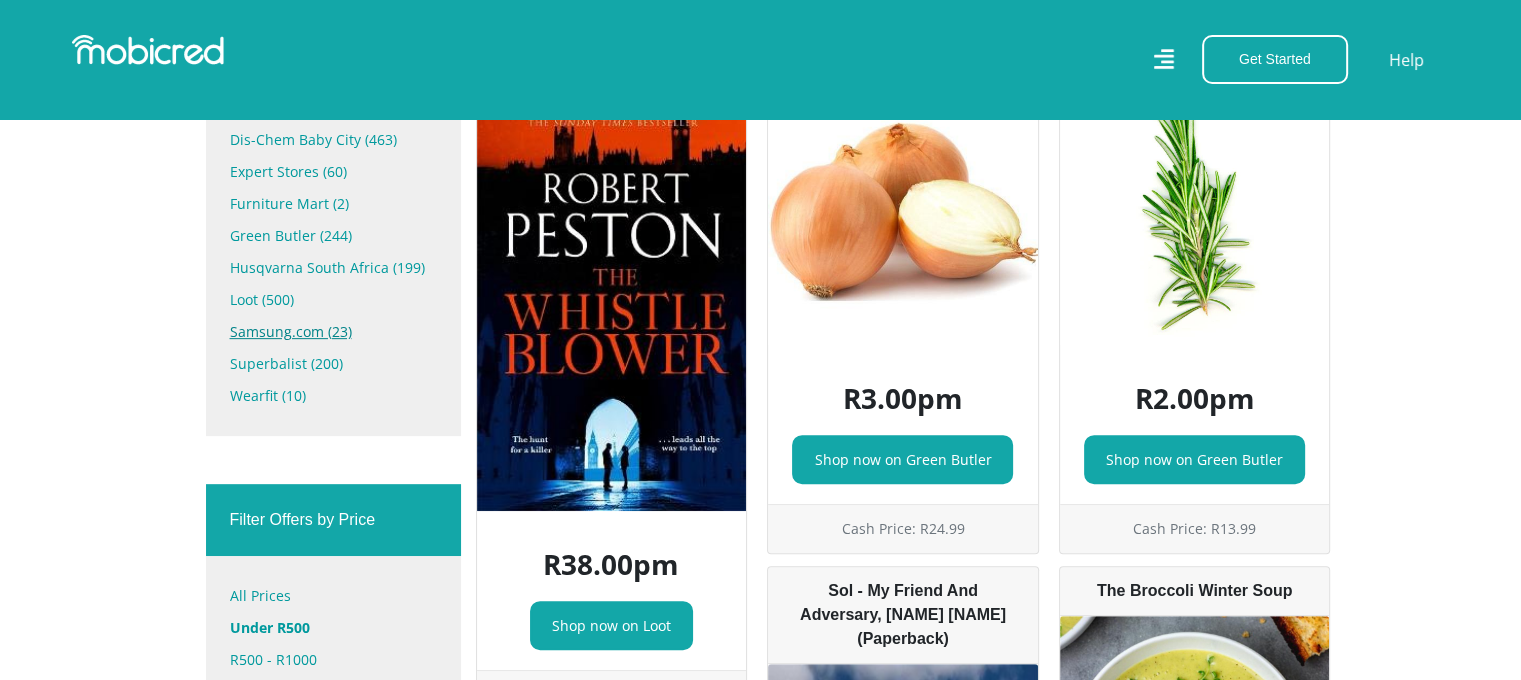 click on "Samsung.com (23)" at bounding box center (333, 332) 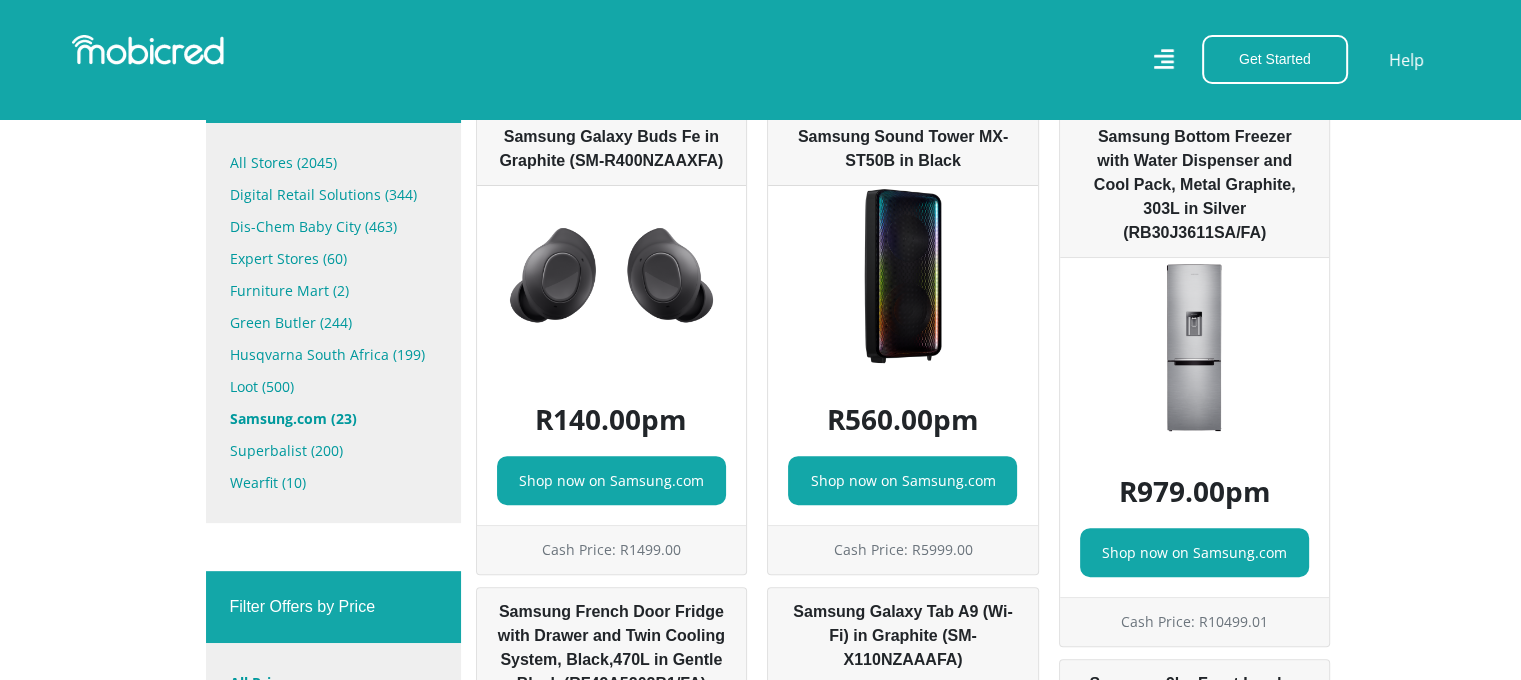 scroll, scrollTop: 700, scrollLeft: 0, axis: vertical 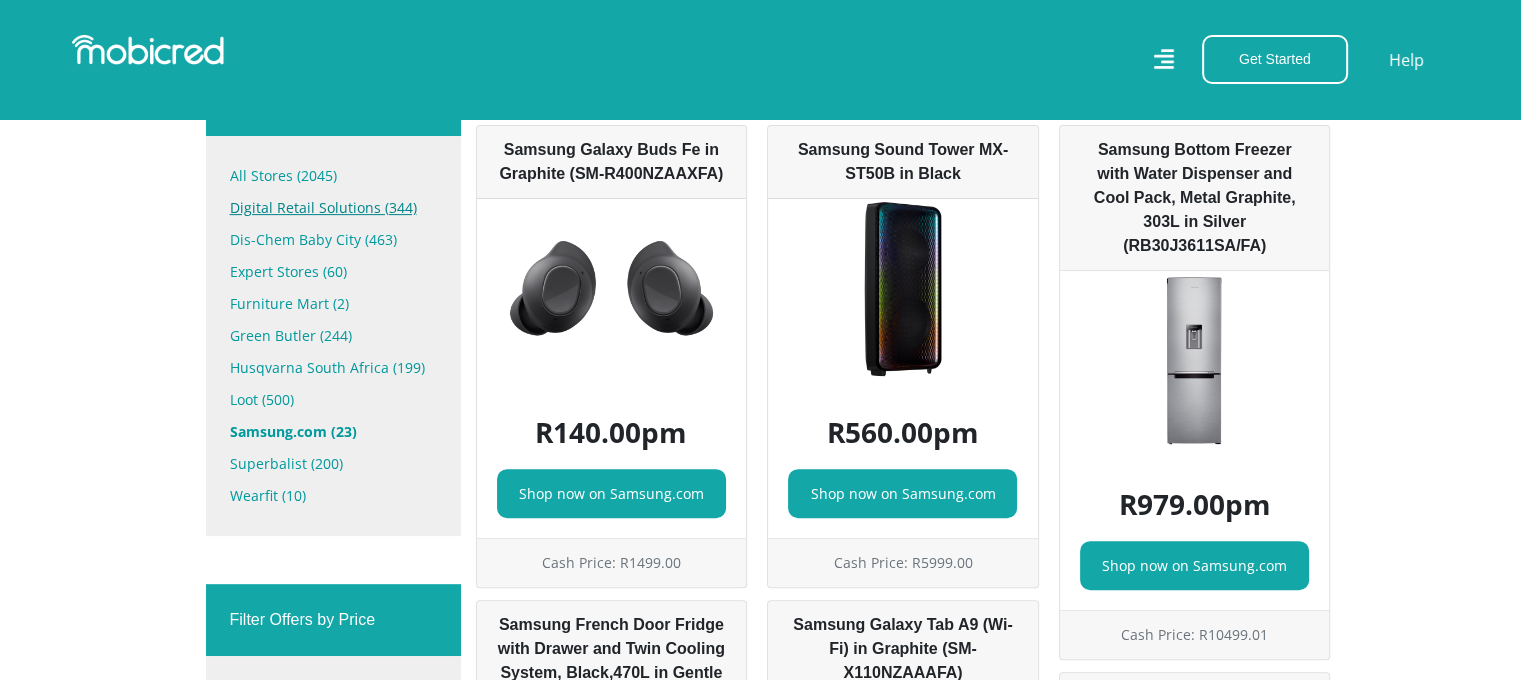 click on "Digital Retail Solutions (344)" at bounding box center (333, 208) 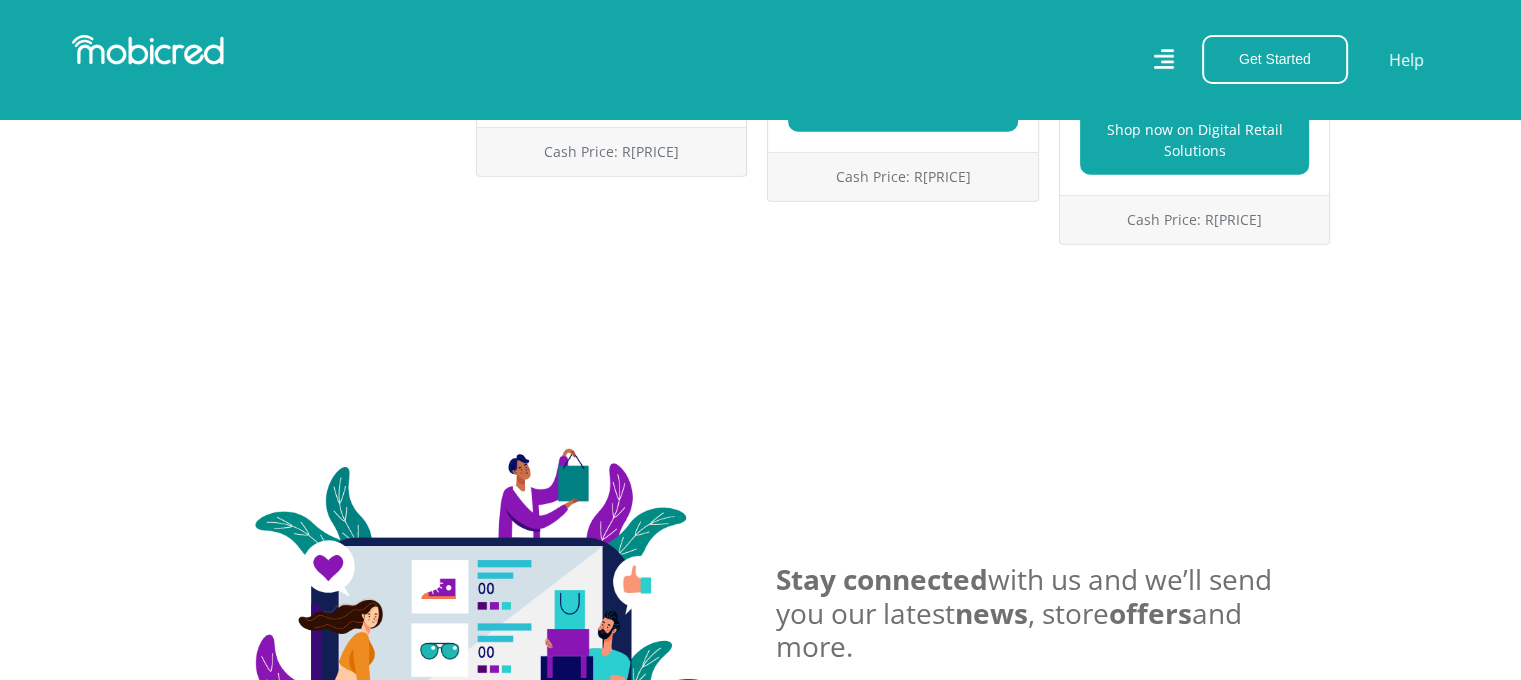 scroll, scrollTop: 13000, scrollLeft: 0, axis: vertical 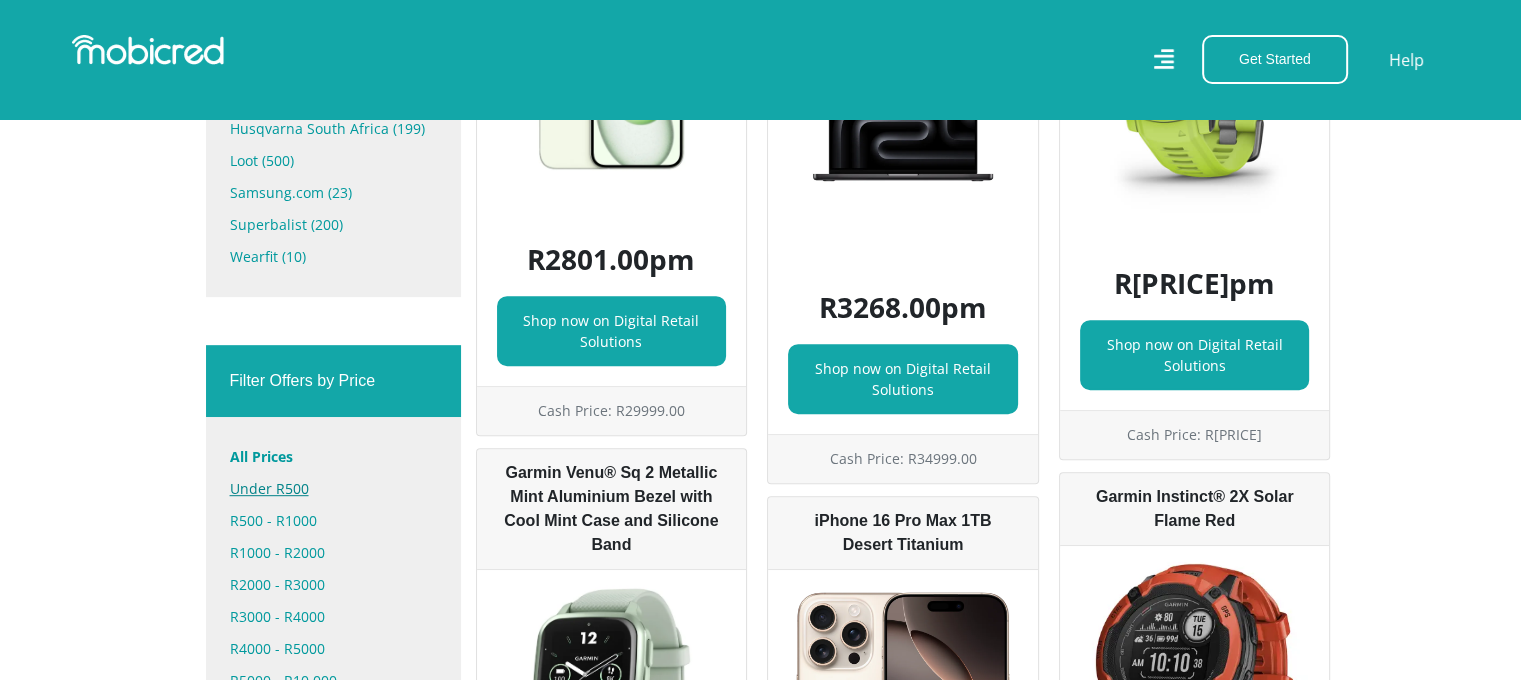 click on "Under R500" at bounding box center (333, 489) 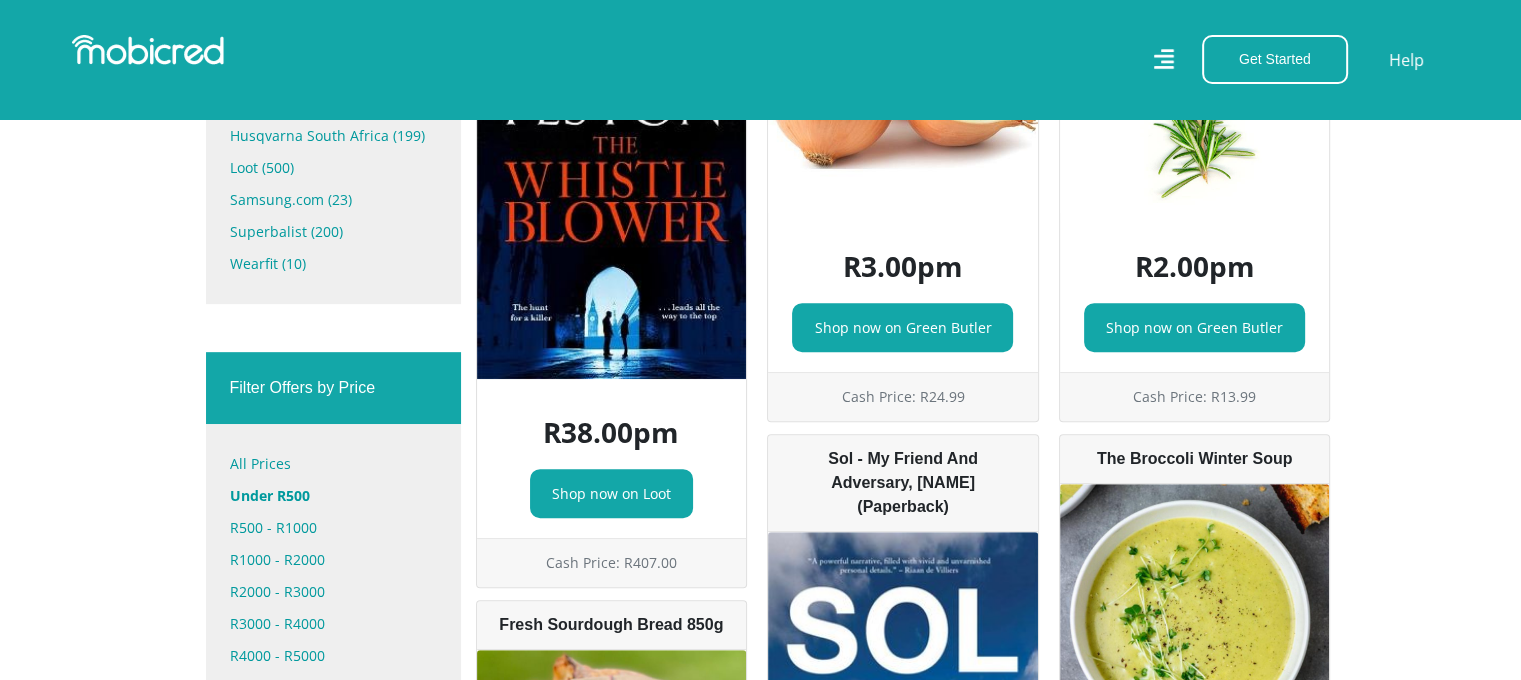 scroll, scrollTop: 1100, scrollLeft: 0, axis: vertical 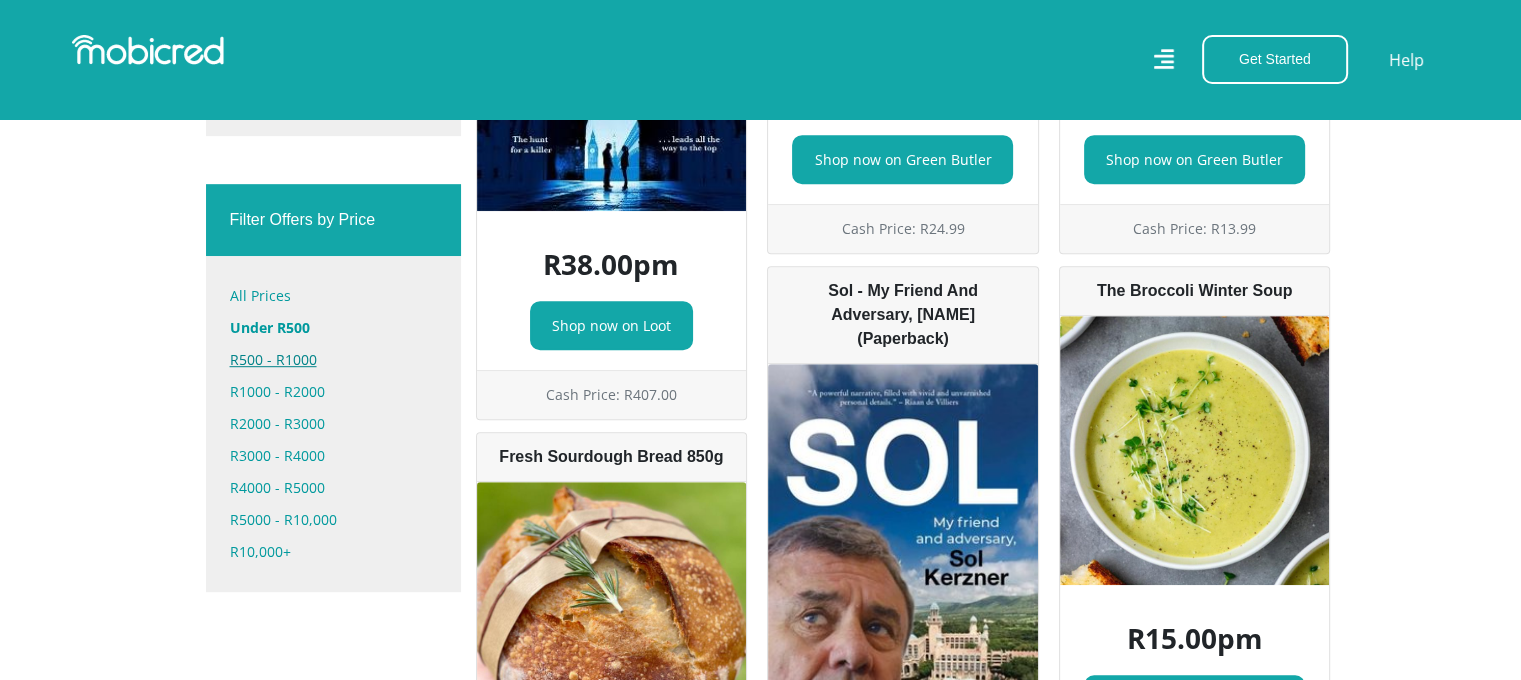 click on "R500 - R1000" at bounding box center (333, 360) 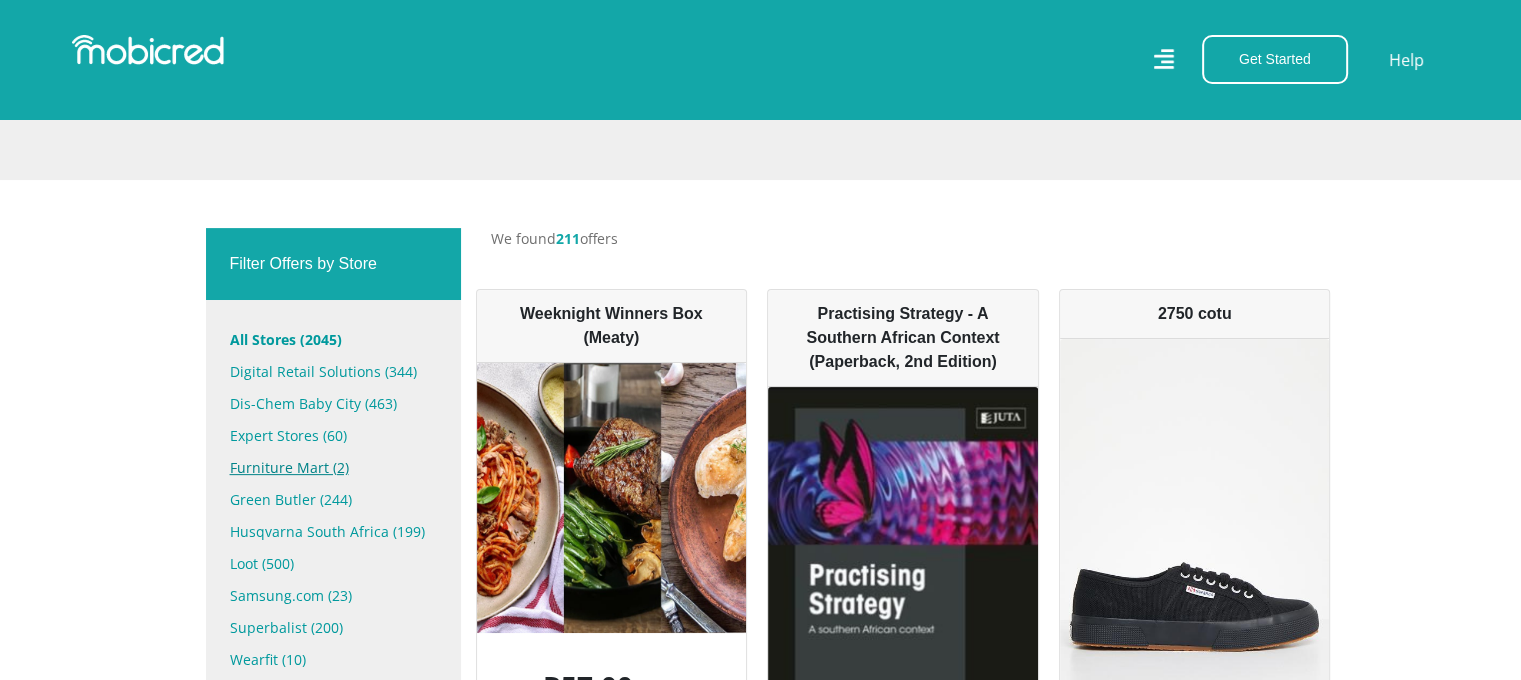 scroll, scrollTop: 600, scrollLeft: 0, axis: vertical 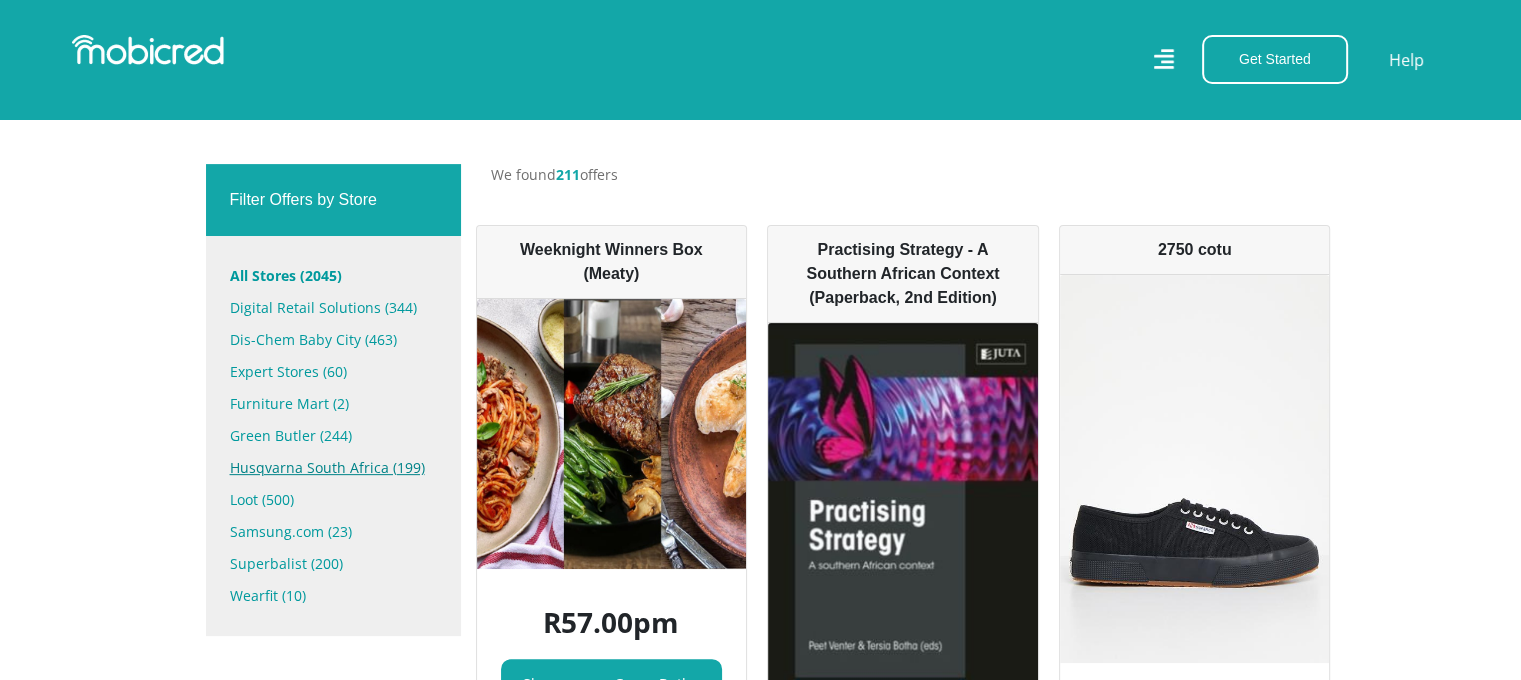 click on "Husqvarna South Africa (199)" at bounding box center [333, 468] 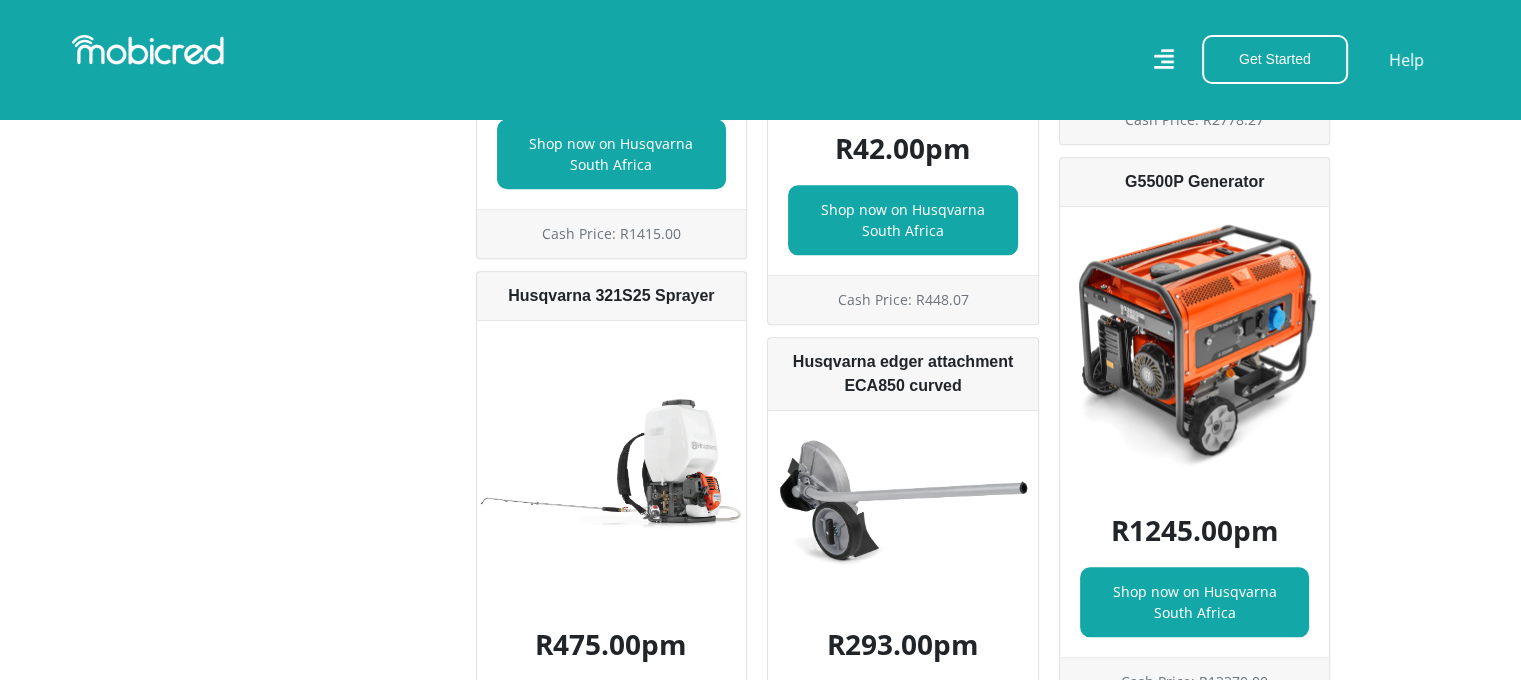 scroll, scrollTop: 2100, scrollLeft: 0, axis: vertical 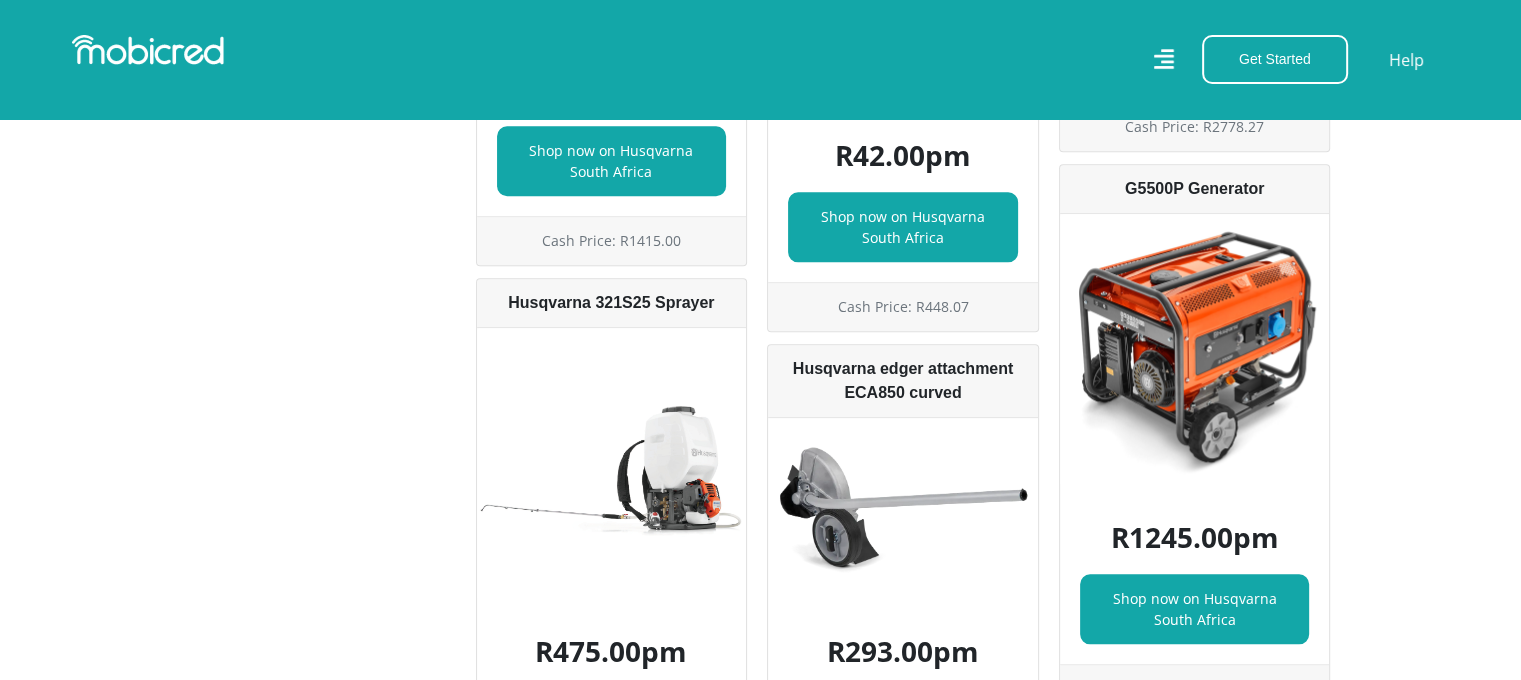 click at bounding box center (1195, 349) 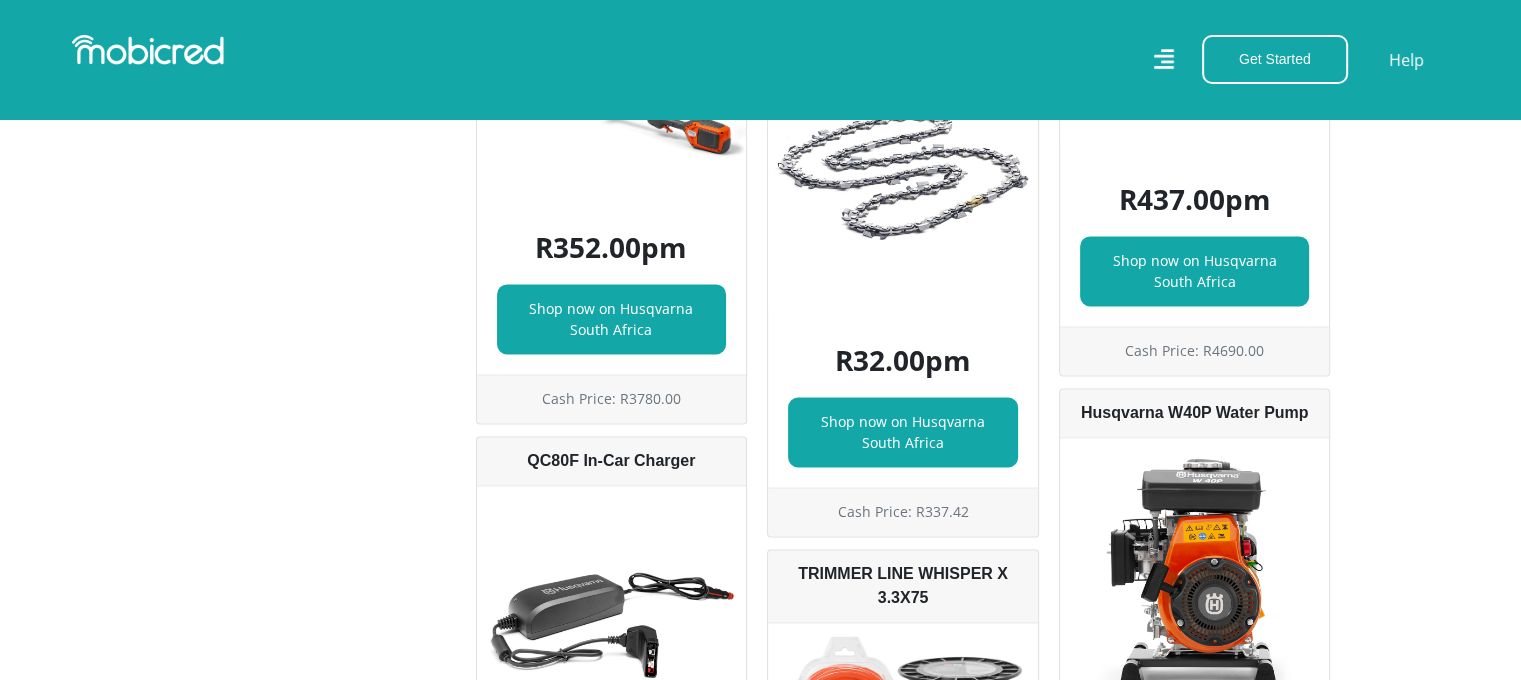 scroll, scrollTop: 2300, scrollLeft: 0, axis: vertical 